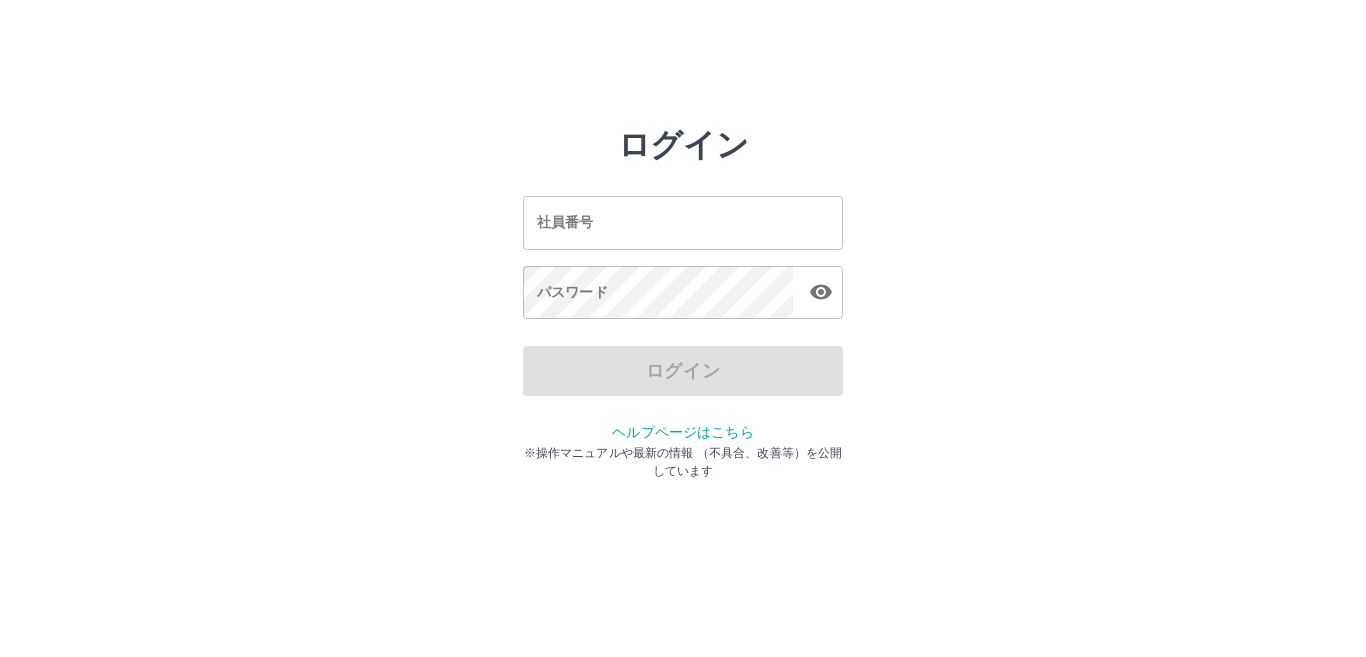 scroll, scrollTop: 0, scrollLeft: 0, axis: both 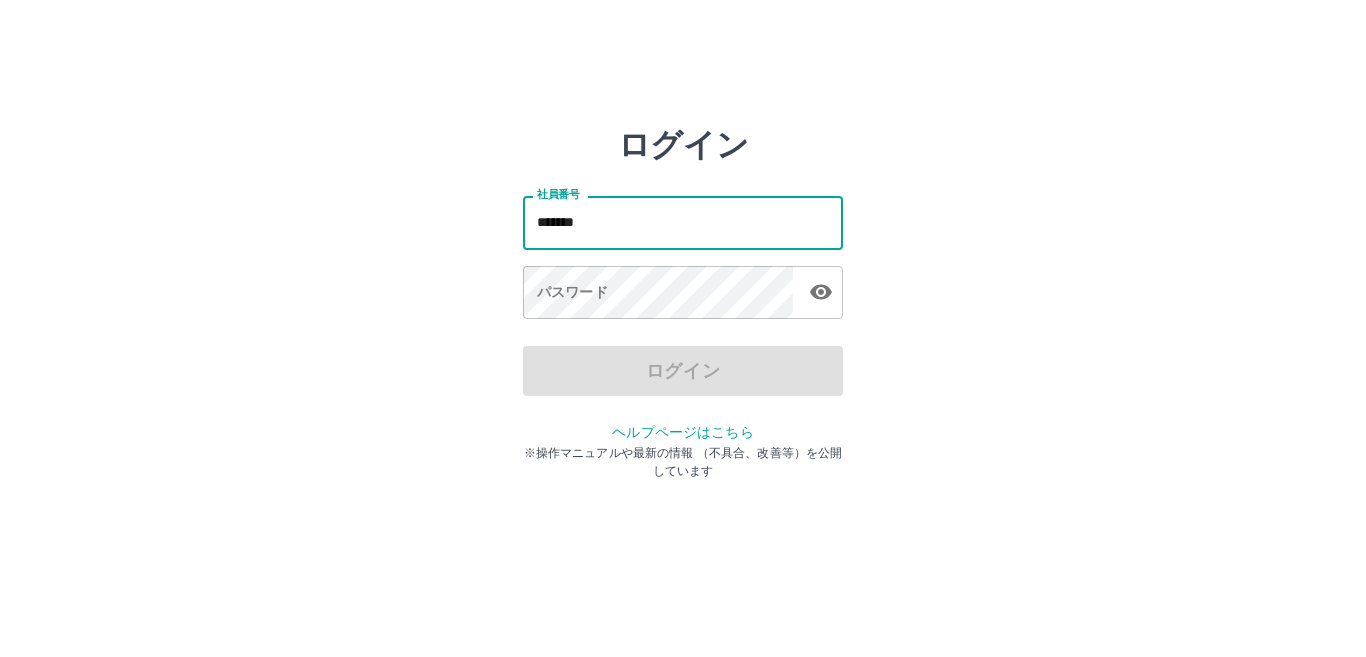 type on "*******" 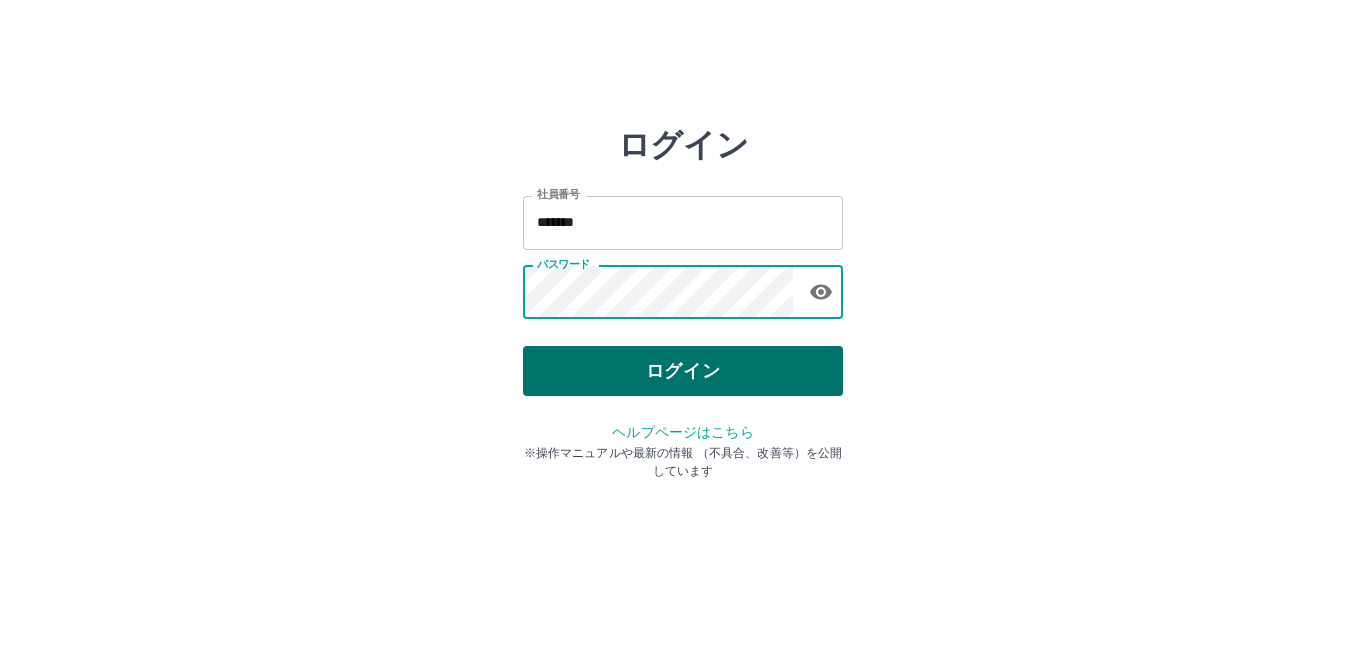 click on "ログイン" at bounding box center (683, 371) 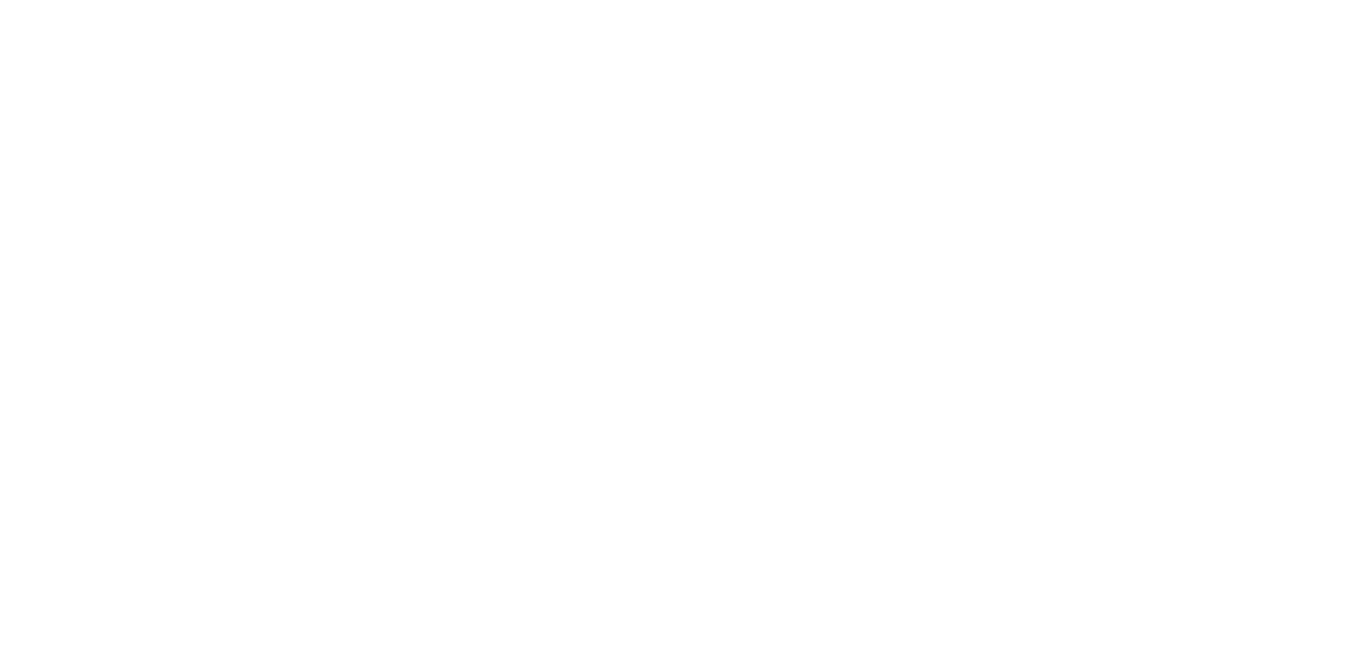 scroll, scrollTop: 0, scrollLeft: 0, axis: both 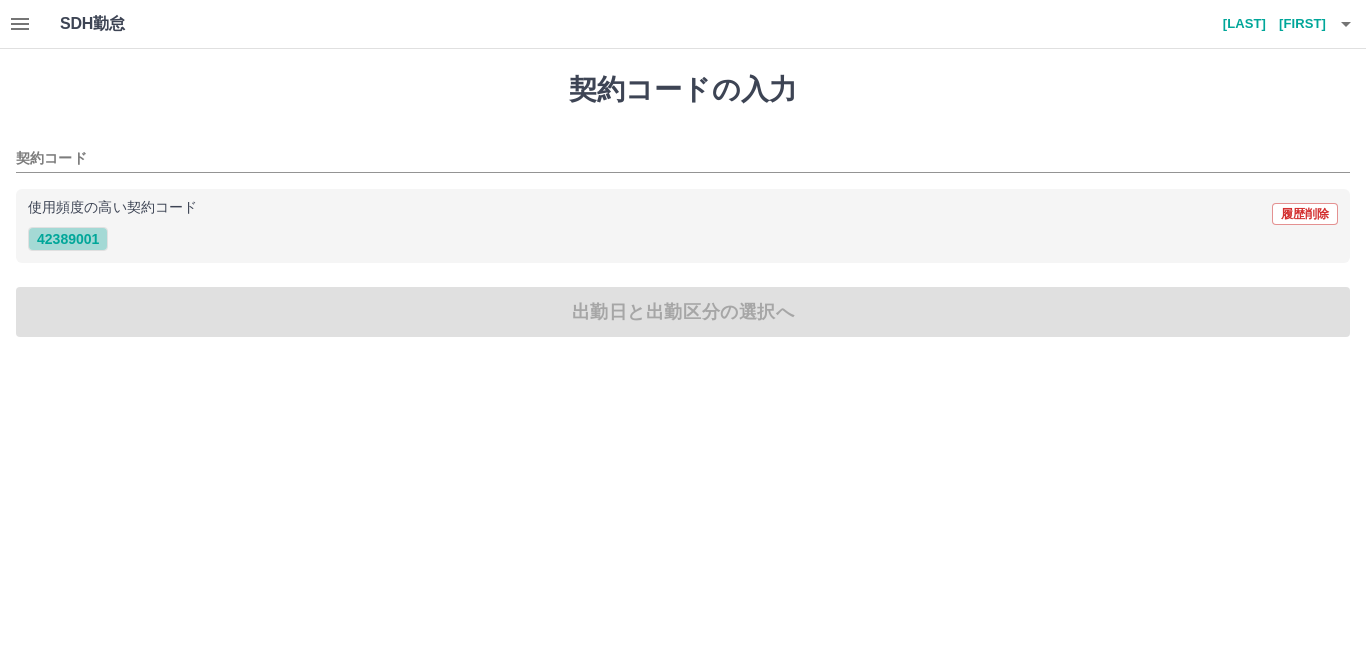 click on "42389001" at bounding box center (68, 239) 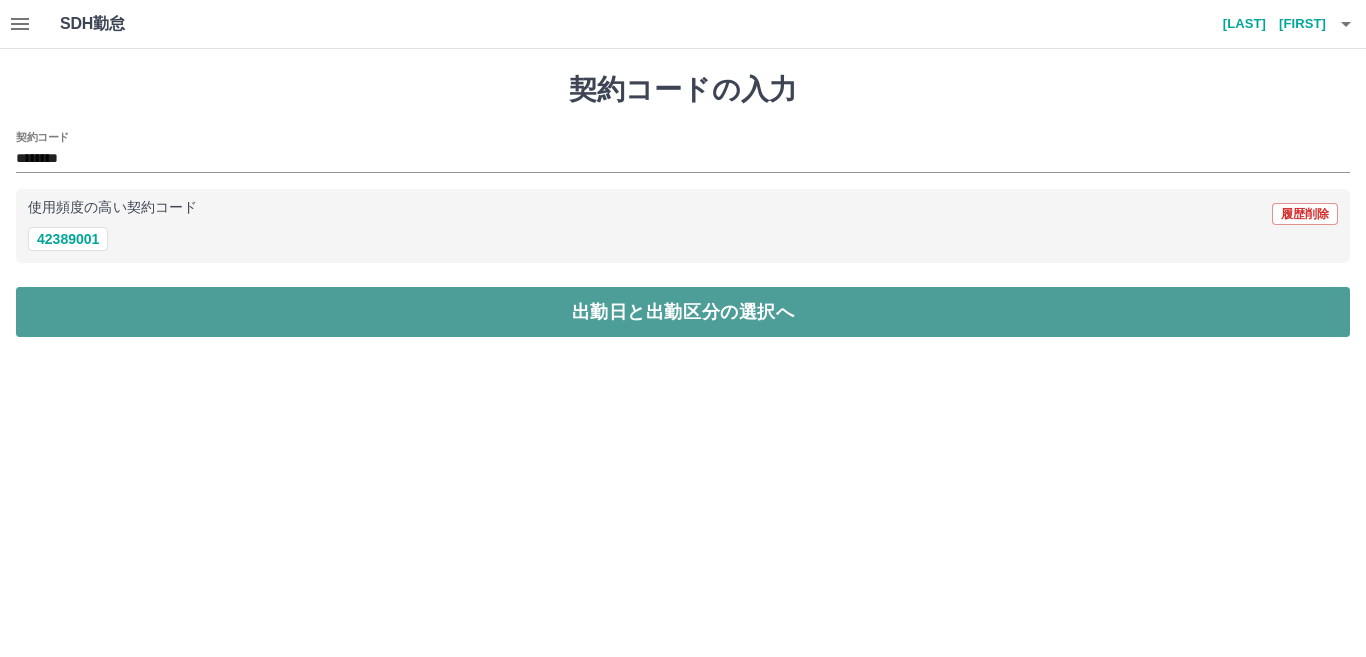 click on "出勤日と出勤区分の選択へ" at bounding box center [683, 312] 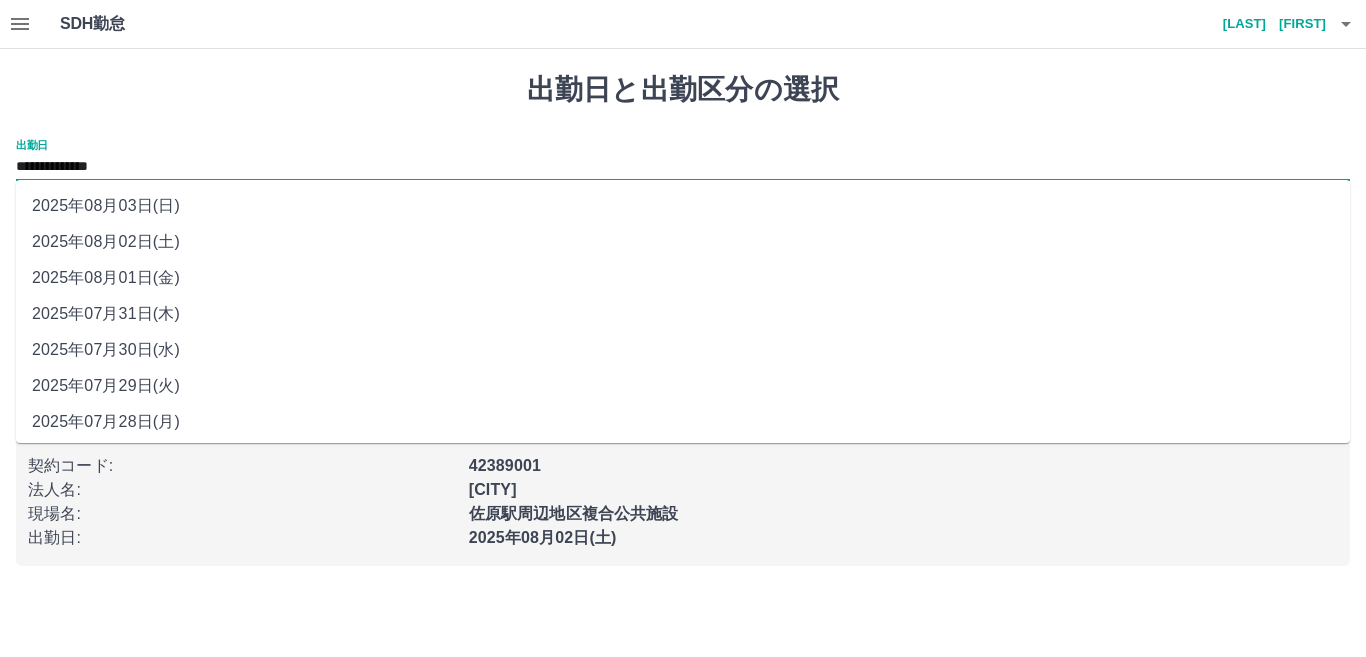 click on "**********" at bounding box center [683, 167] 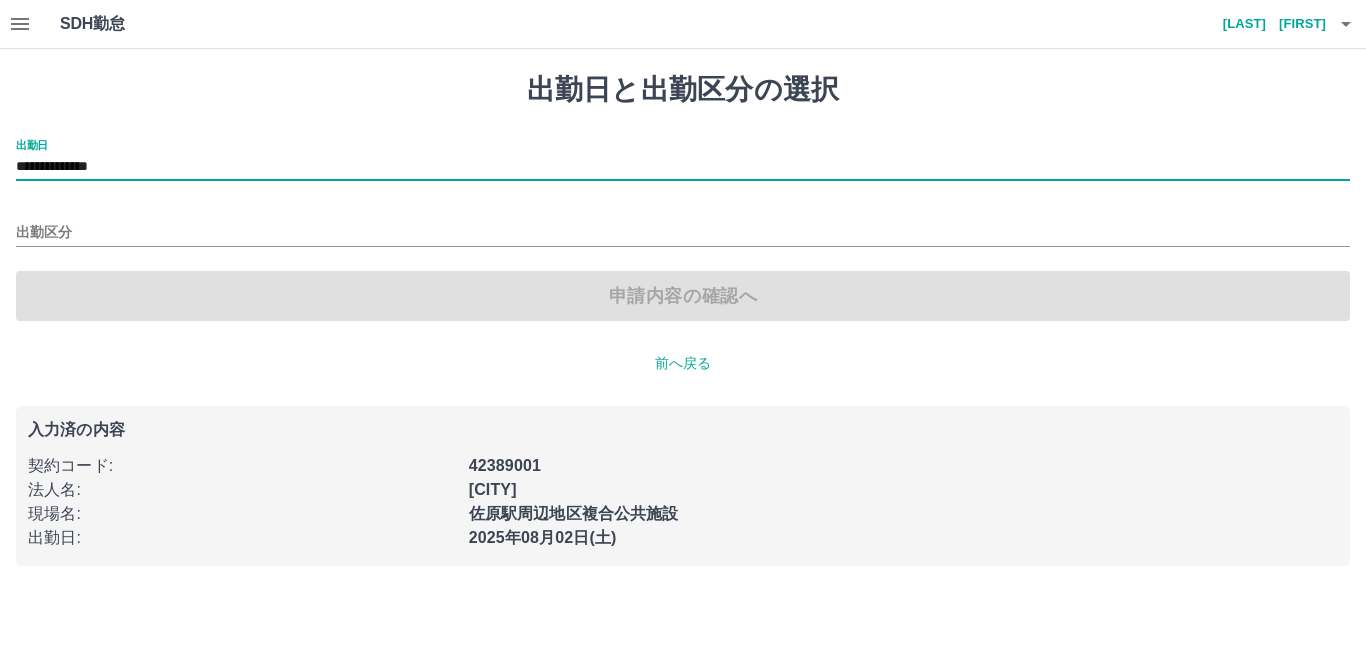 type on "**********" 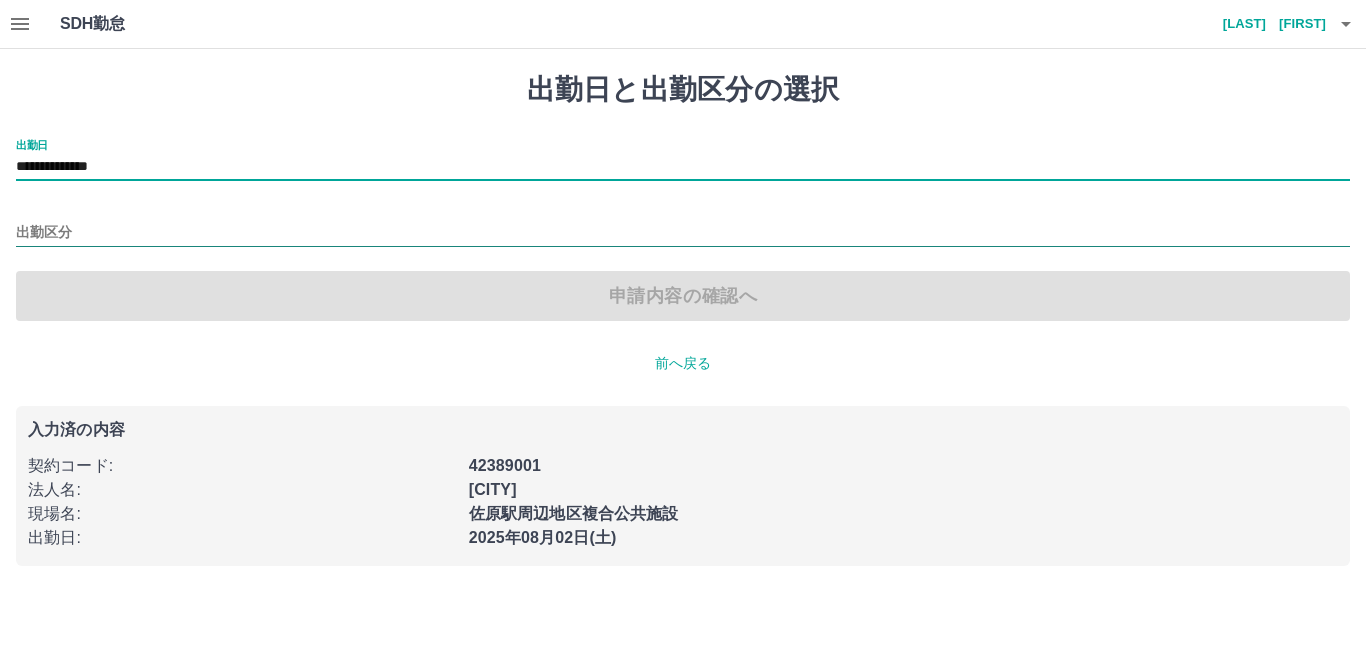 click on "出勤区分" at bounding box center [683, 233] 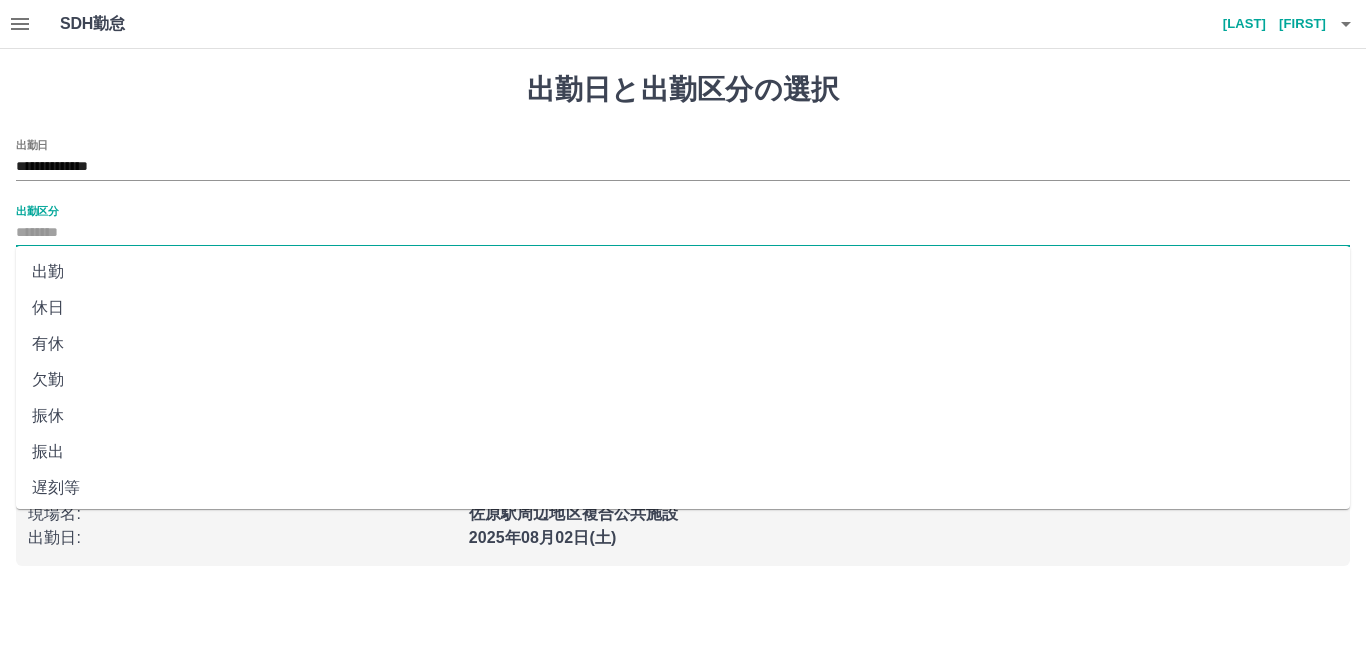 click on "出勤" at bounding box center (683, 272) 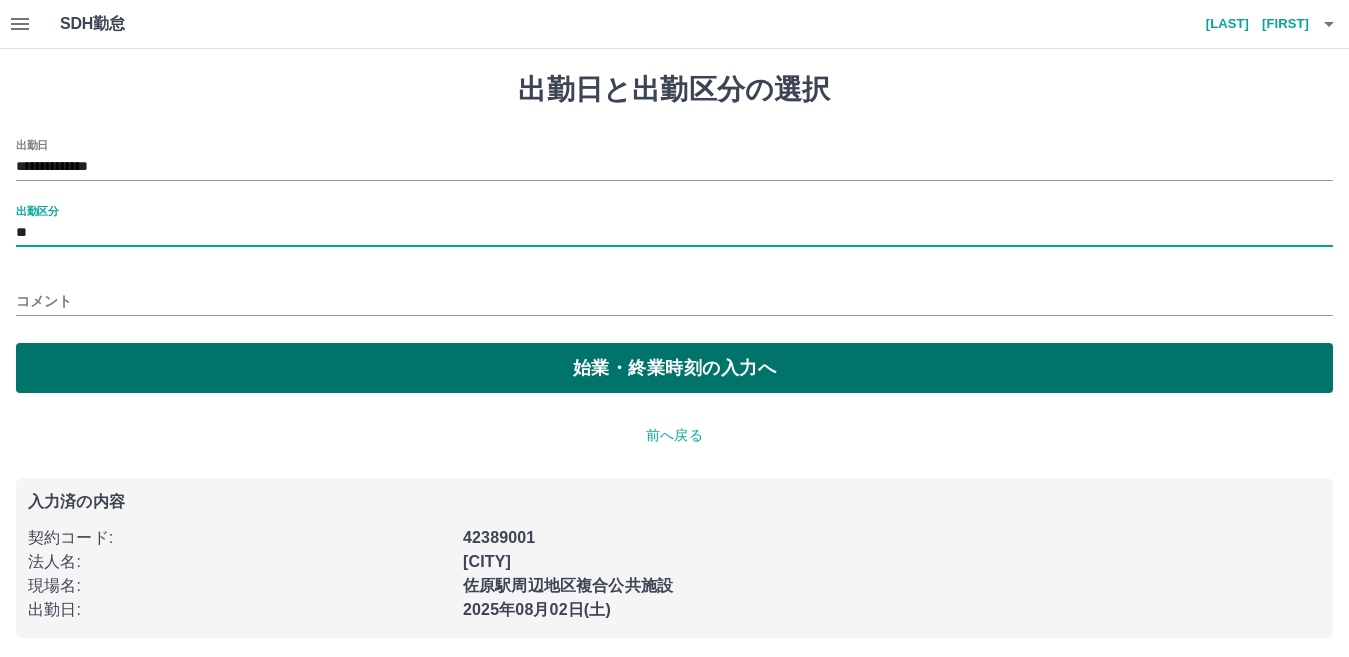 click on "始業・終業時刻の入力へ" at bounding box center (674, 368) 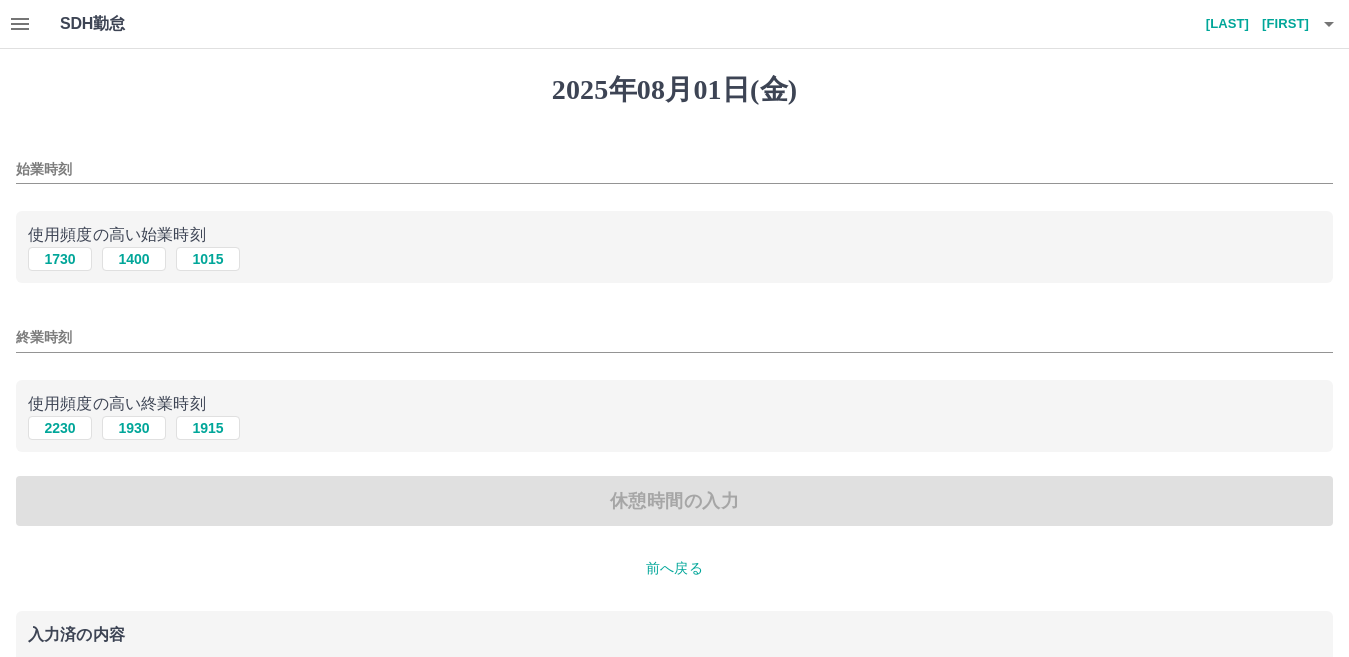 click on "始業時刻" at bounding box center (674, 169) 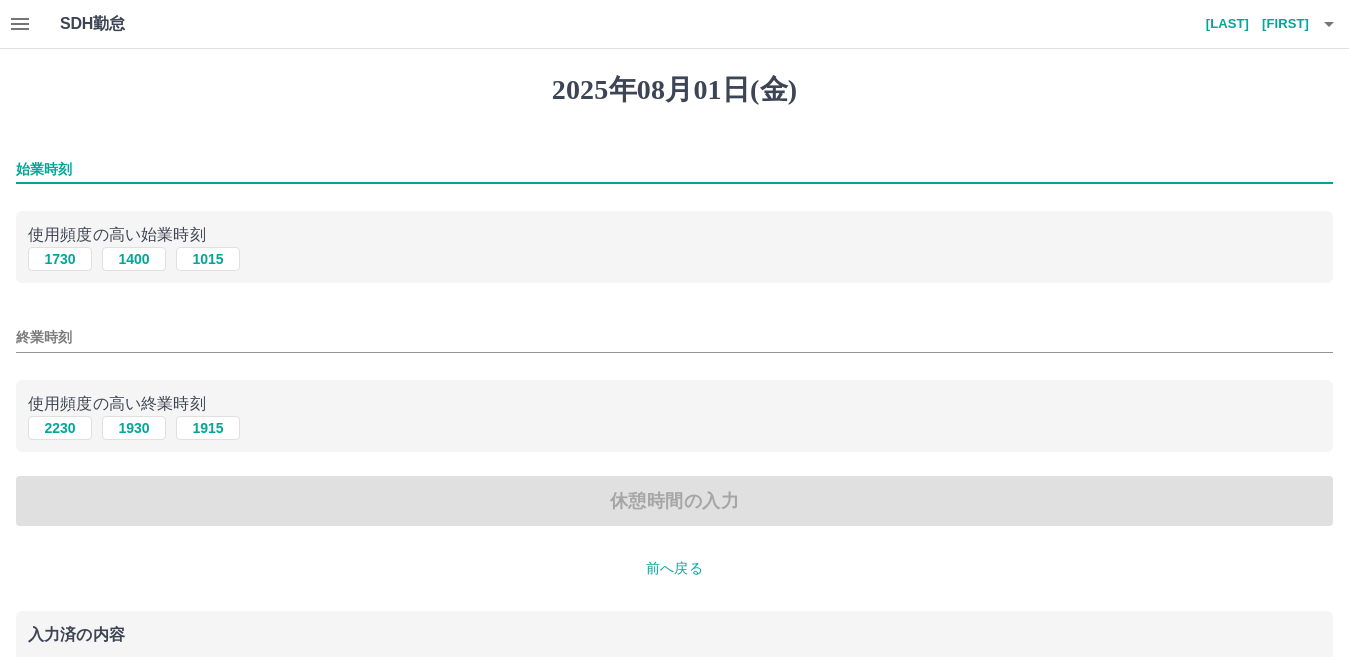 type on "****" 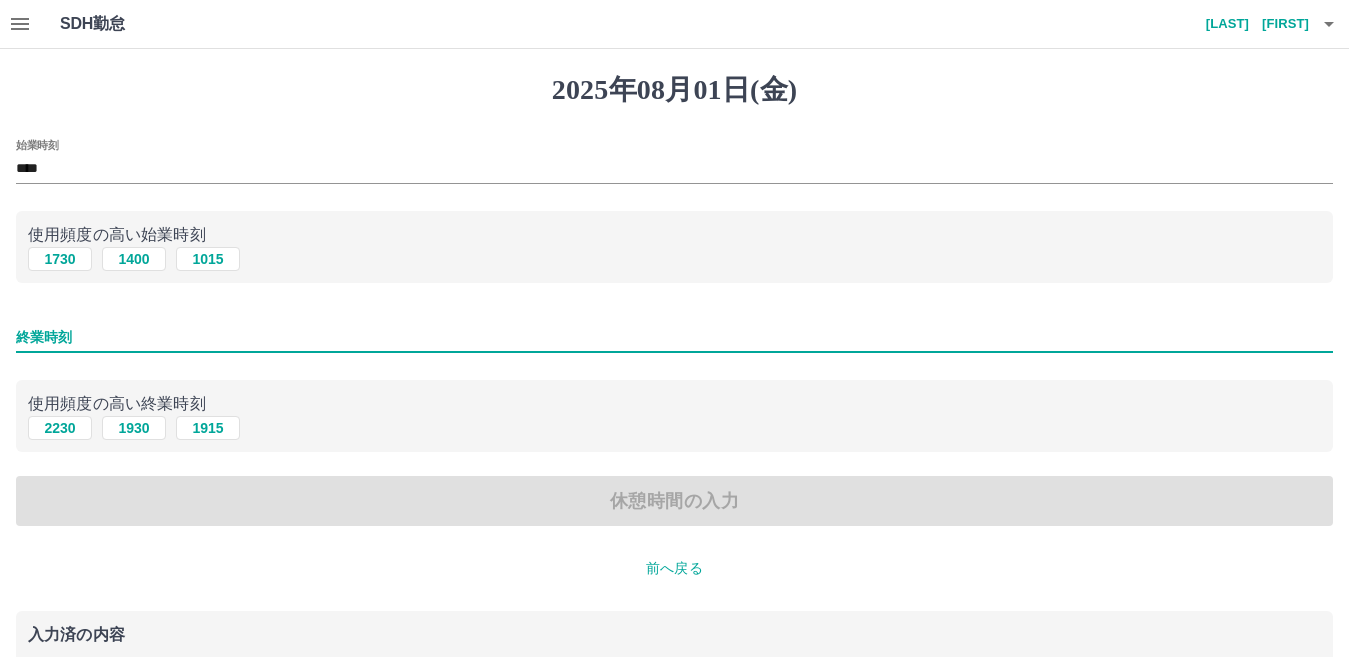 click on "終業時刻" at bounding box center [674, 337] 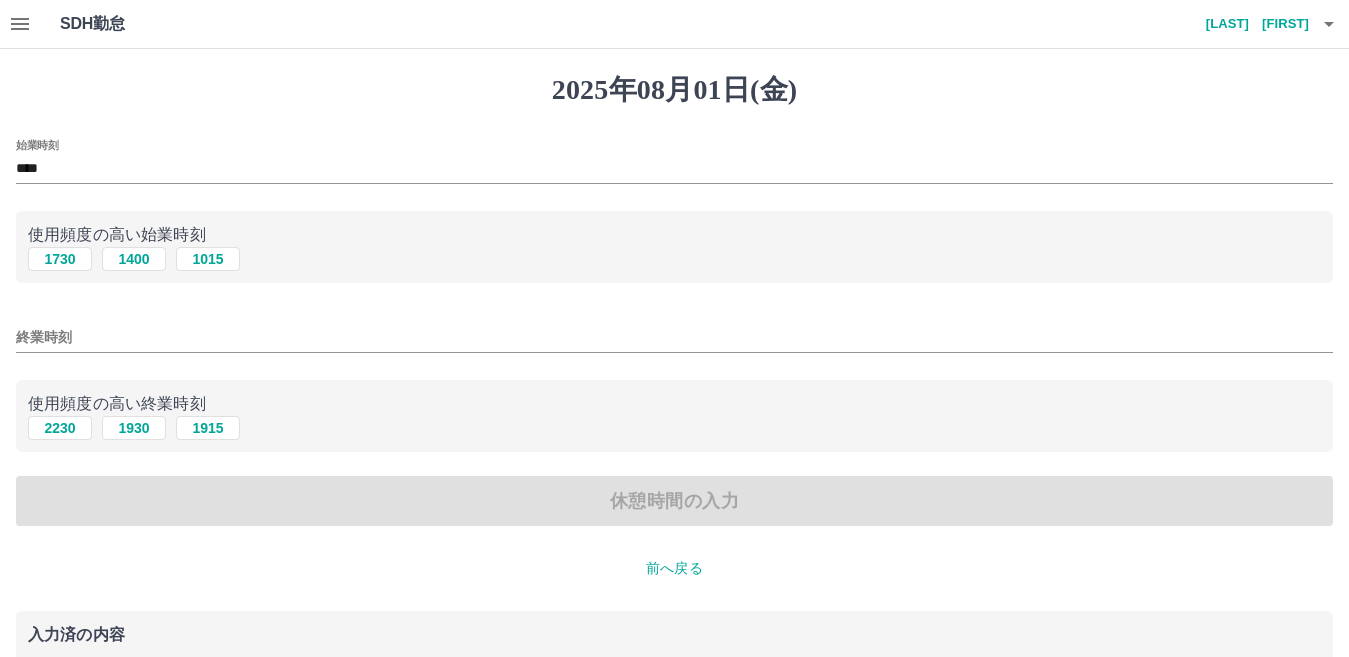 click on "2230 1930 1915" at bounding box center [674, 428] 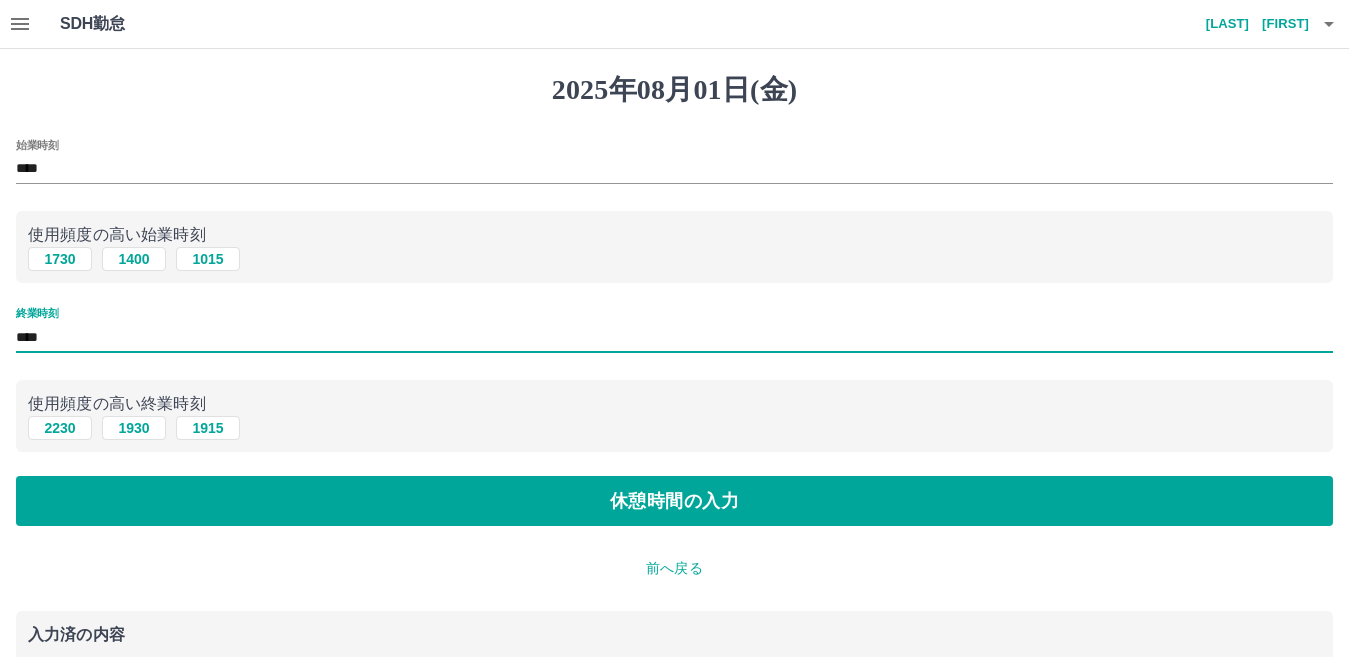 drag, startPoint x: 33, startPoint y: 335, endPoint x: 49, endPoint y: 335, distance: 16 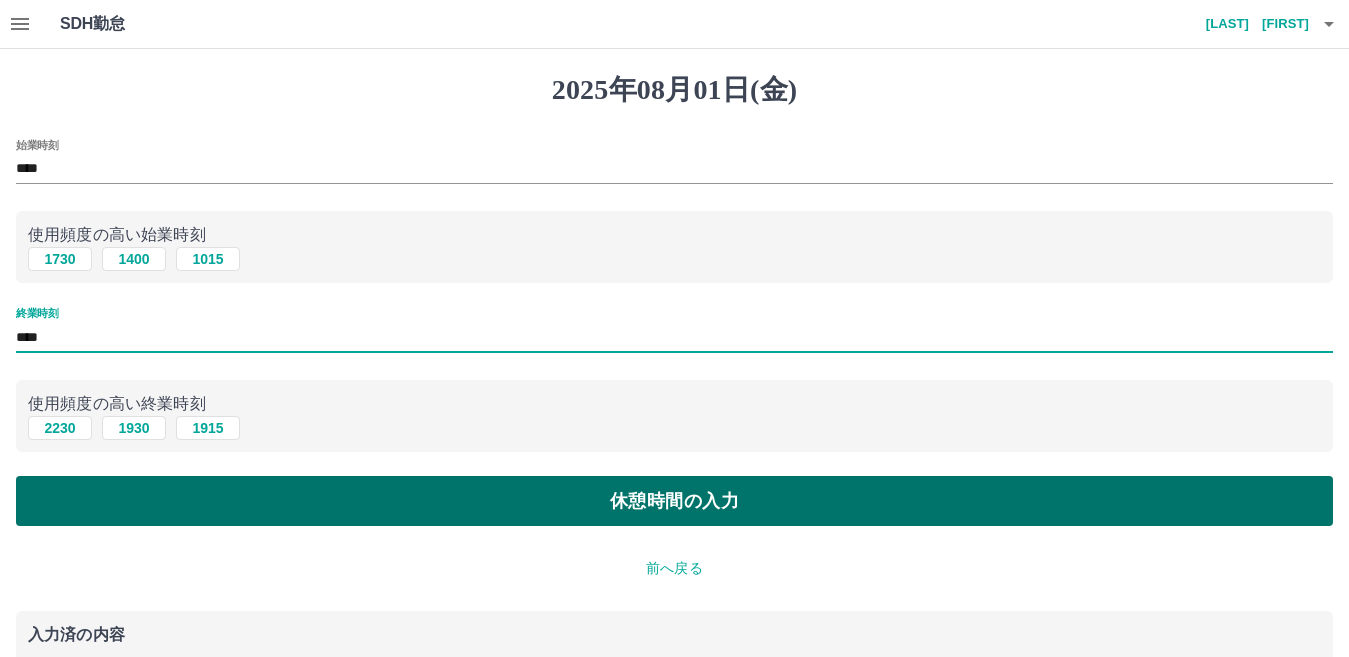 type on "****" 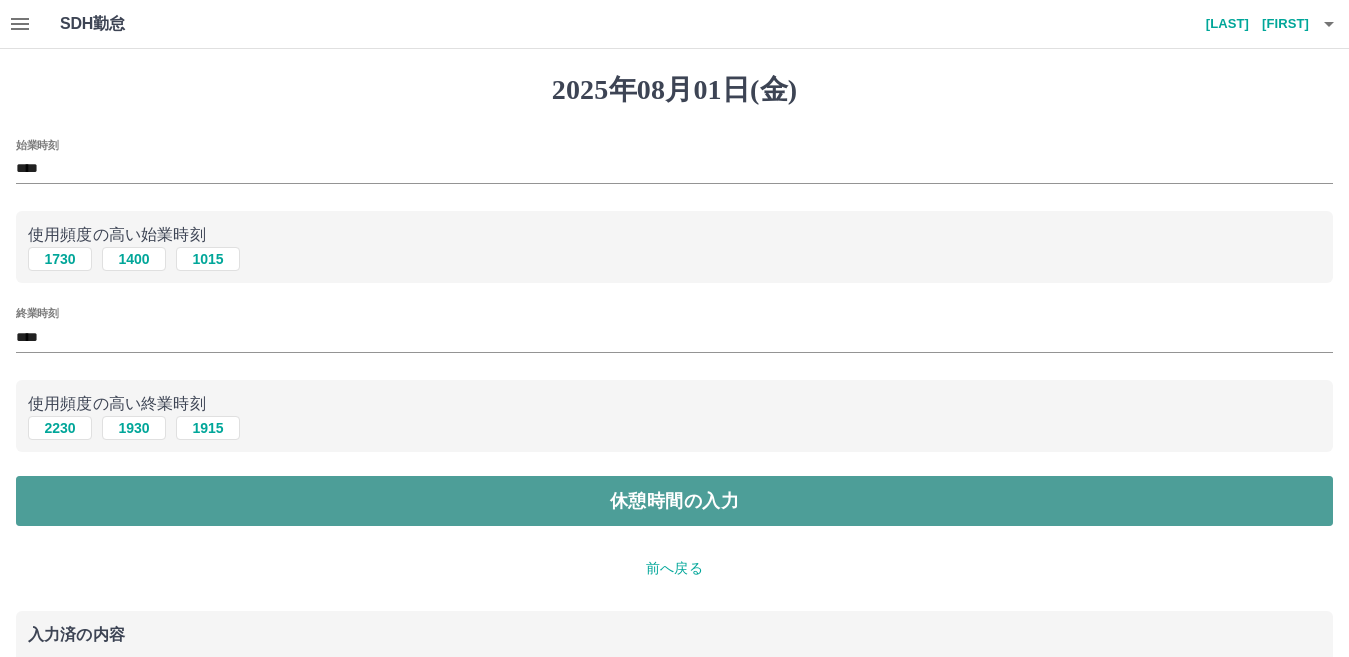 click on "休憩時間の入力" at bounding box center (674, 501) 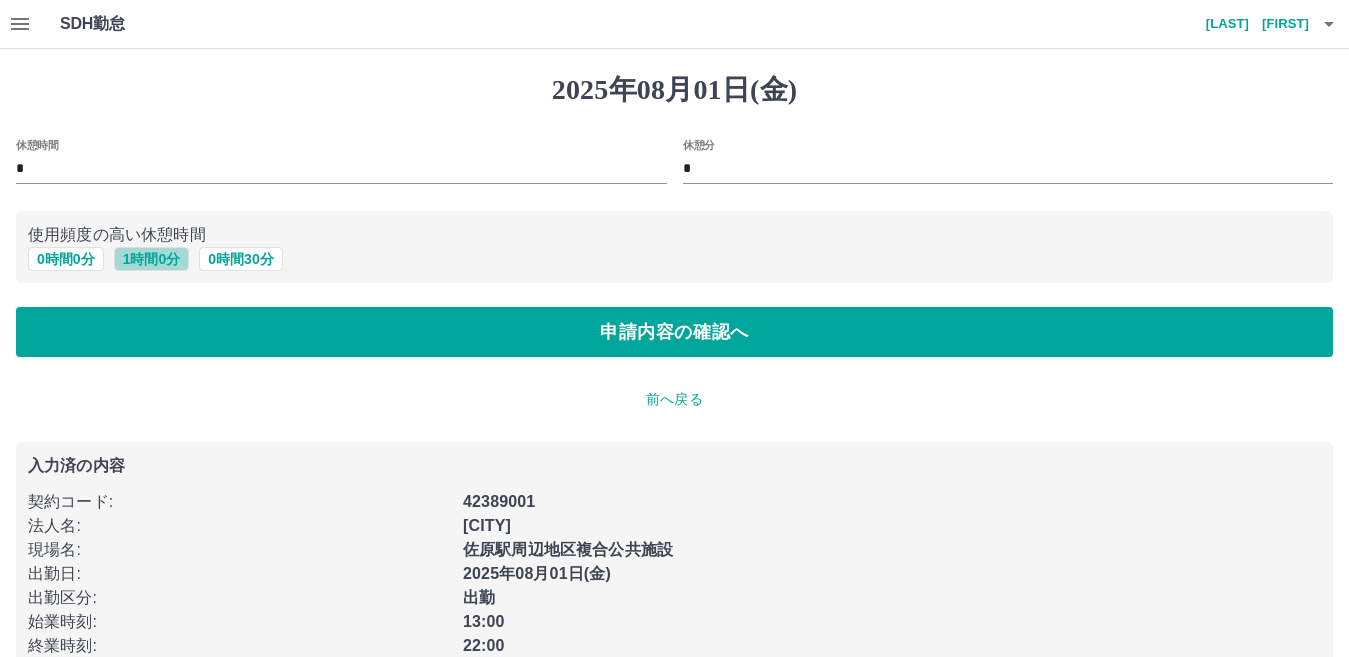 click on "1 時間 0 分" at bounding box center (152, 259) 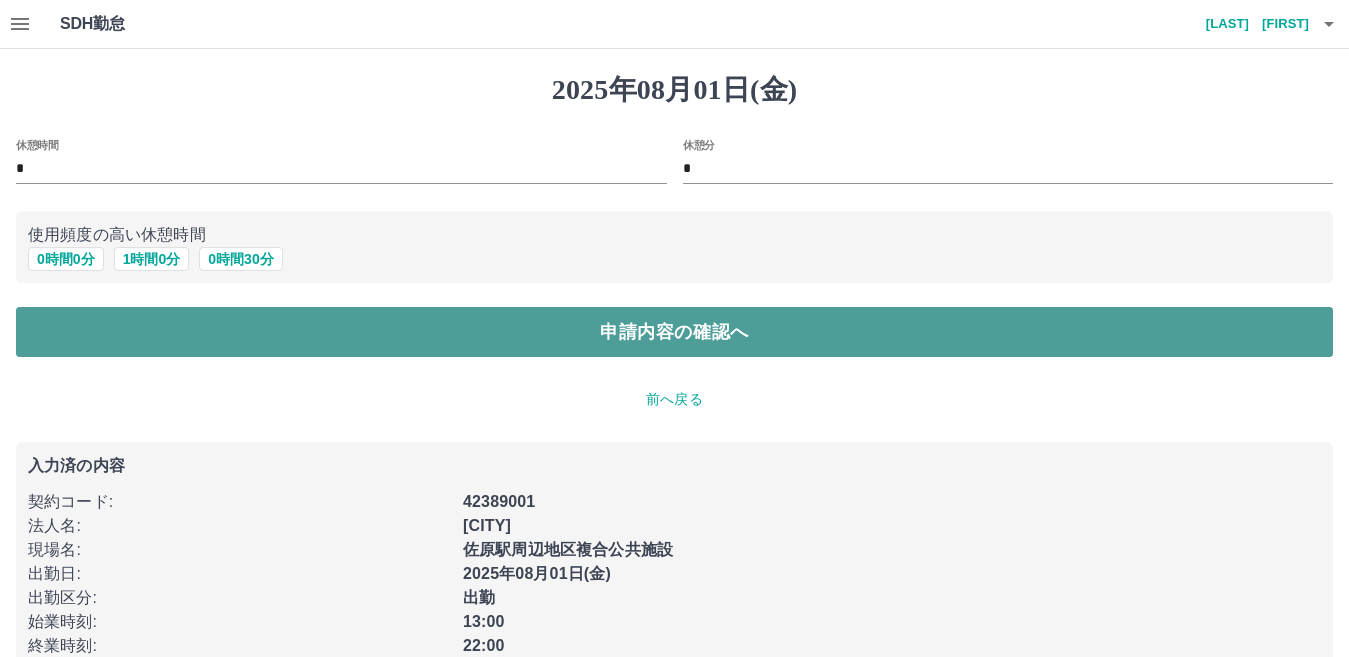 click on "申請内容の確認へ" at bounding box center (674, 332) 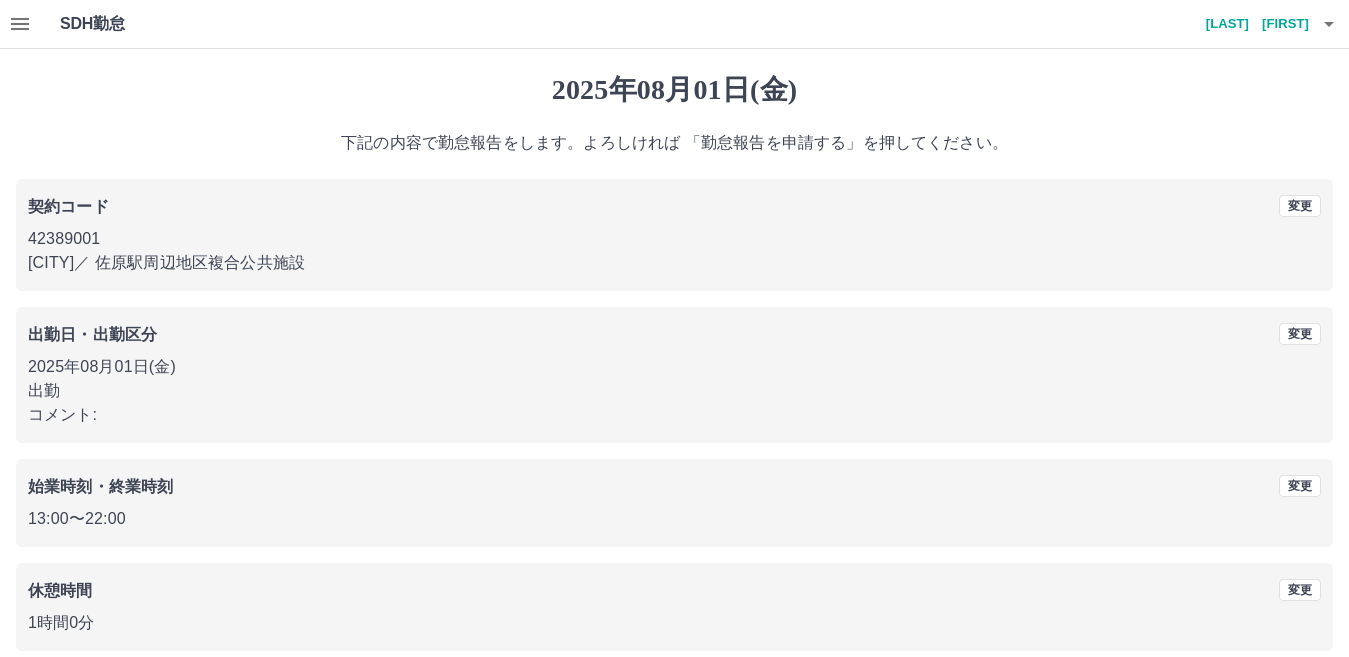 scroll, scrollTop: 91, scrollLeft: 0, axis: vertical 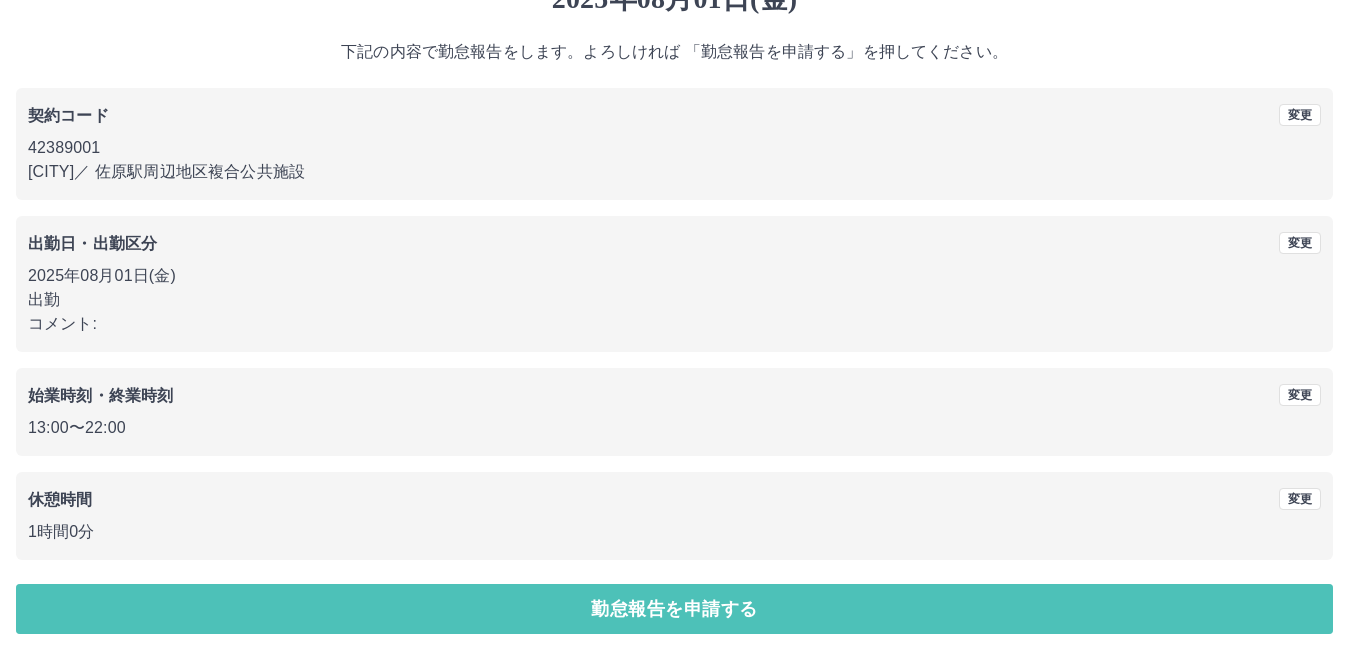 click on "勤怠報告を申請する" at bounding box center (674, 609) 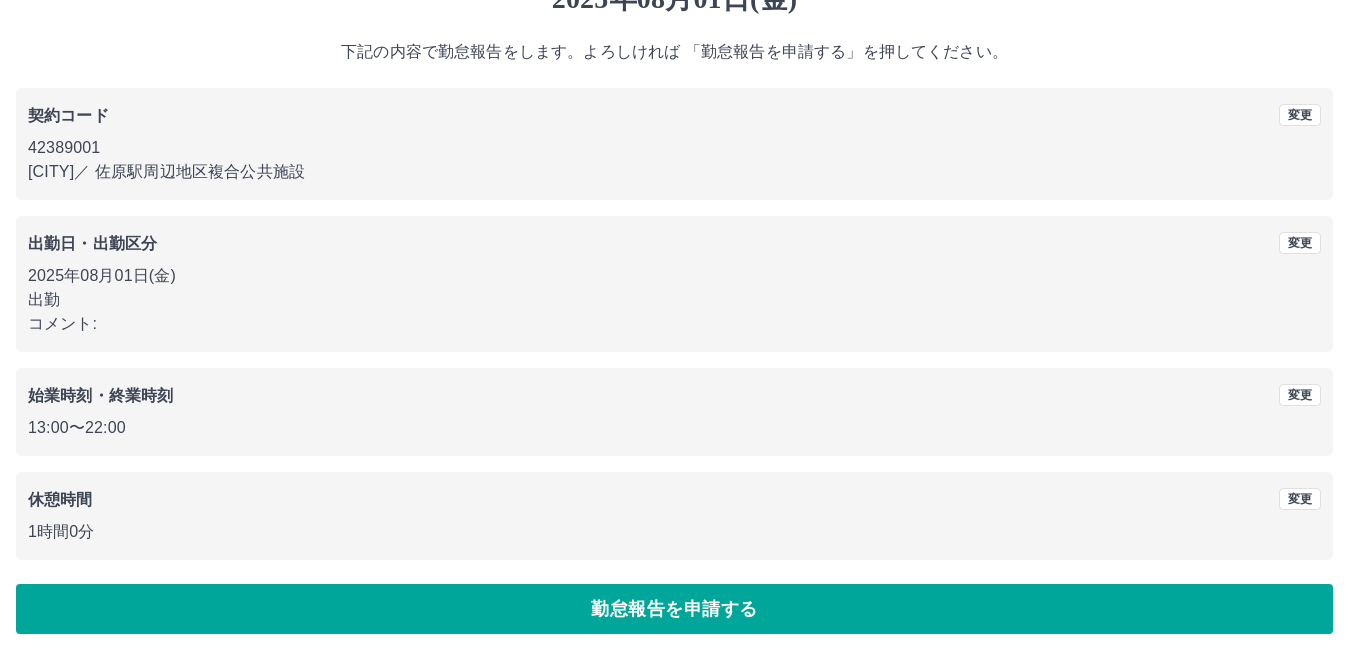 scroll, scrollTop: 0, scrollLeft: 0, axis: both 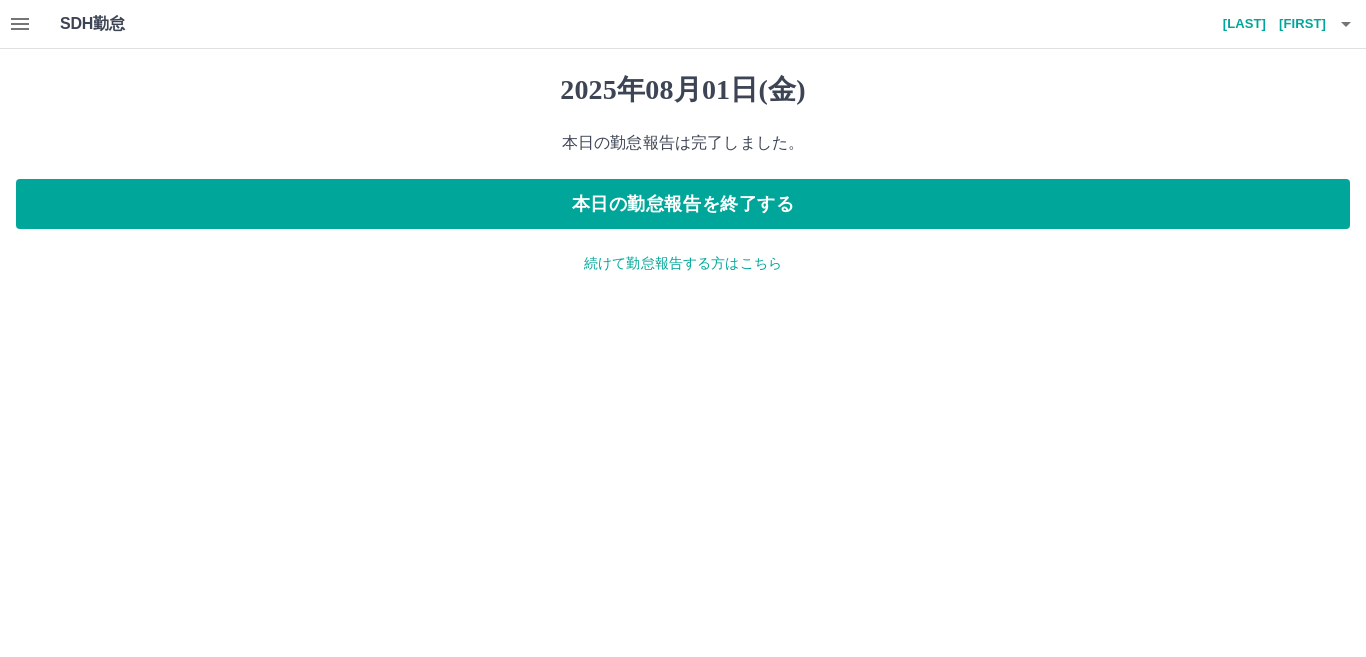 click on "続けて勤怠報告する方はこちら" at bounding box center (683, 263) 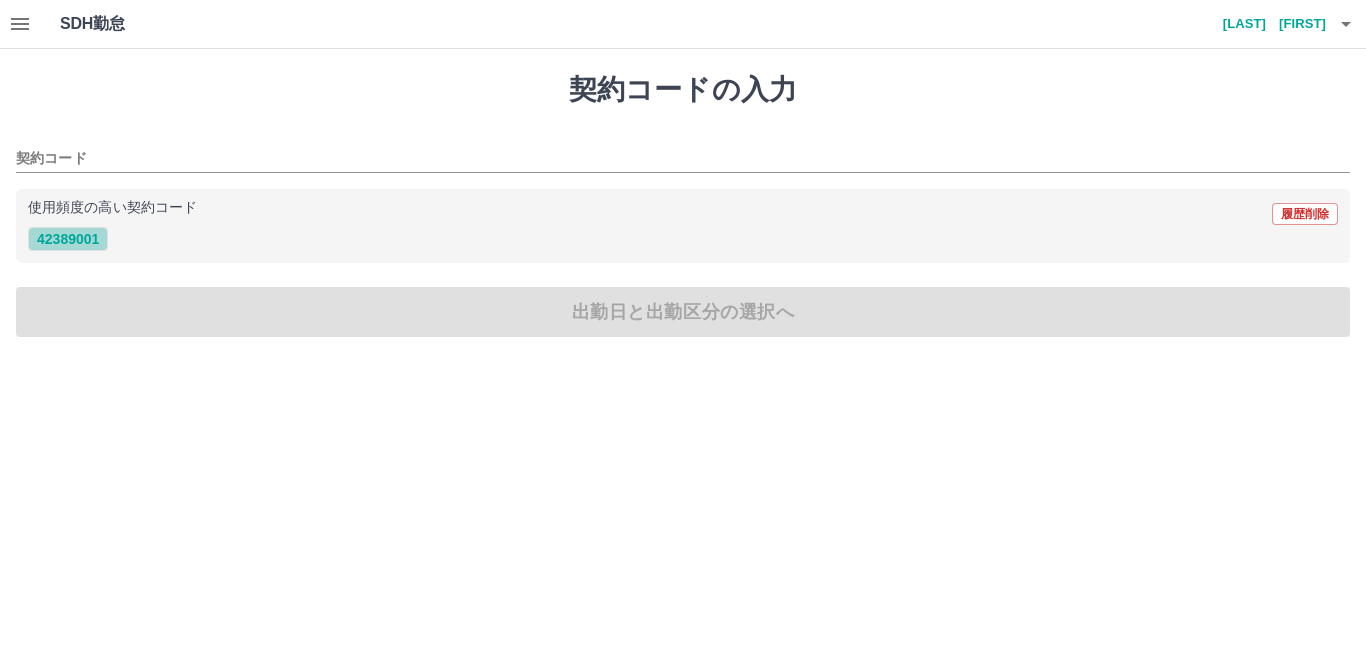 click on "42389001" at bounding box center (68, 239) 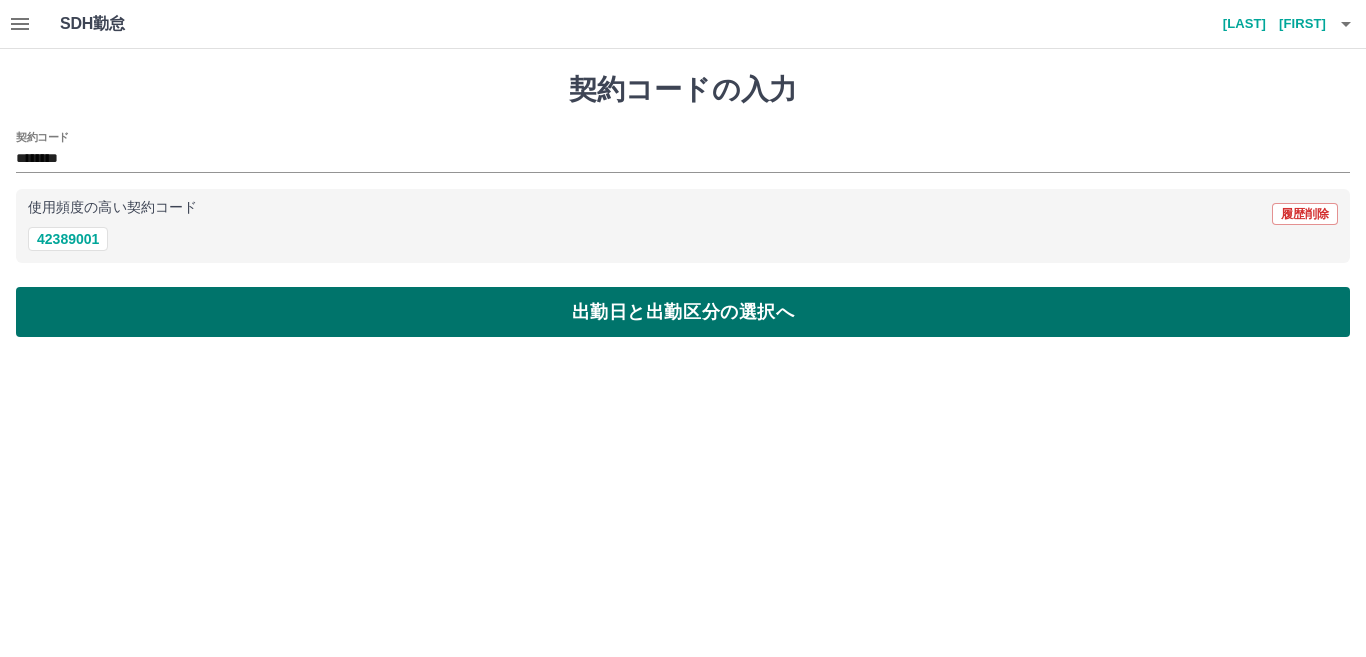 click on "出勤日と出勤区分の選択へ" at bounding box center (683, 312) 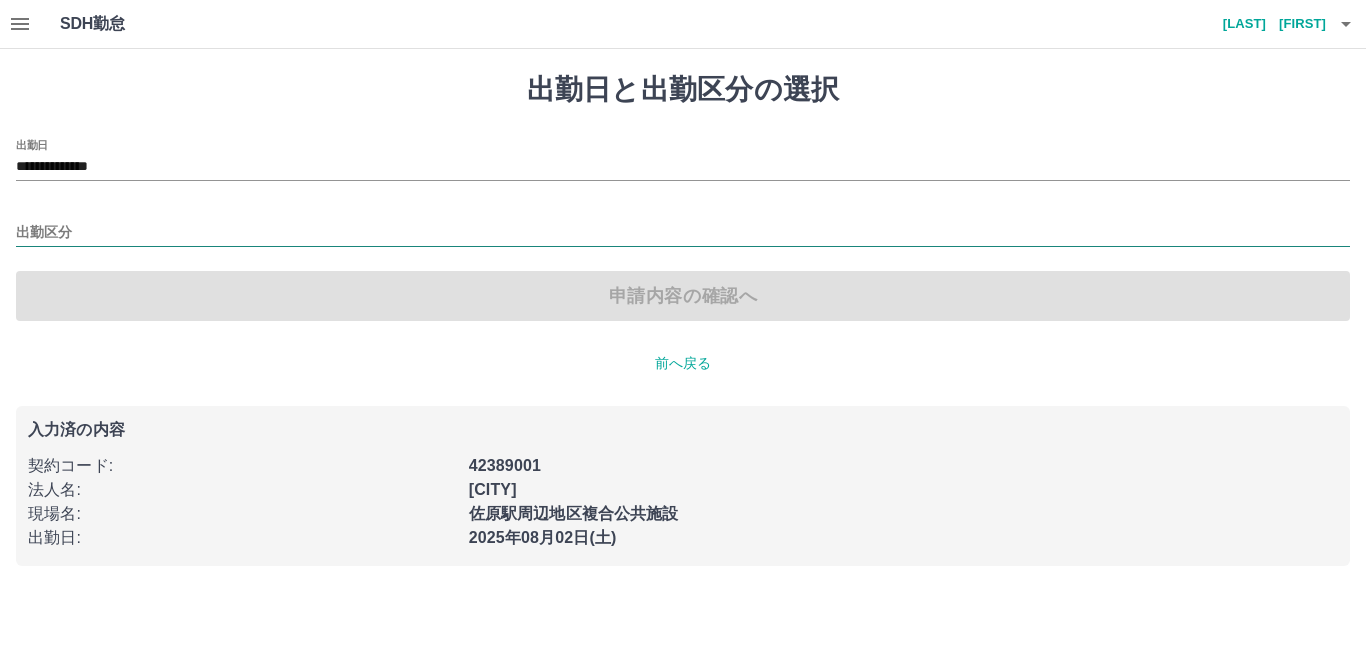 click on "出勤区分" at bounding box center [683, 233] 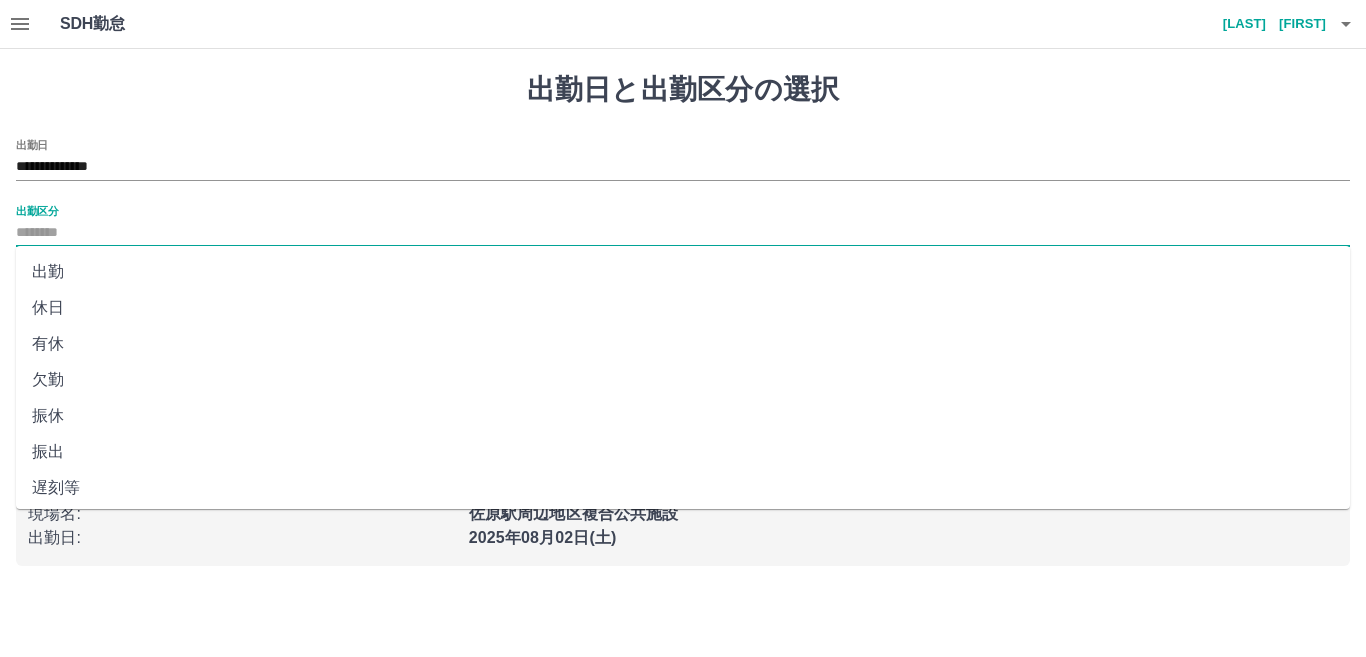 click on "出勤" at bounding box center [683, 272] 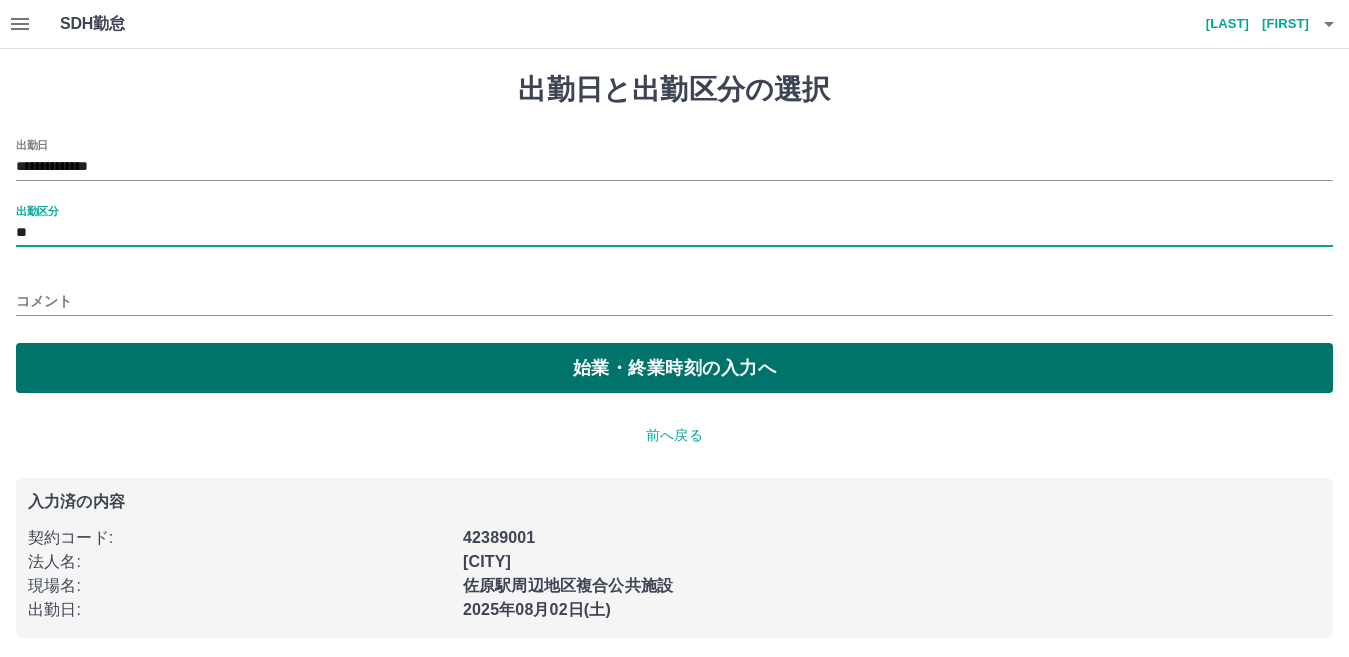 click on "始業・終業時刻の入力へ" at bounding box center (674, 368) 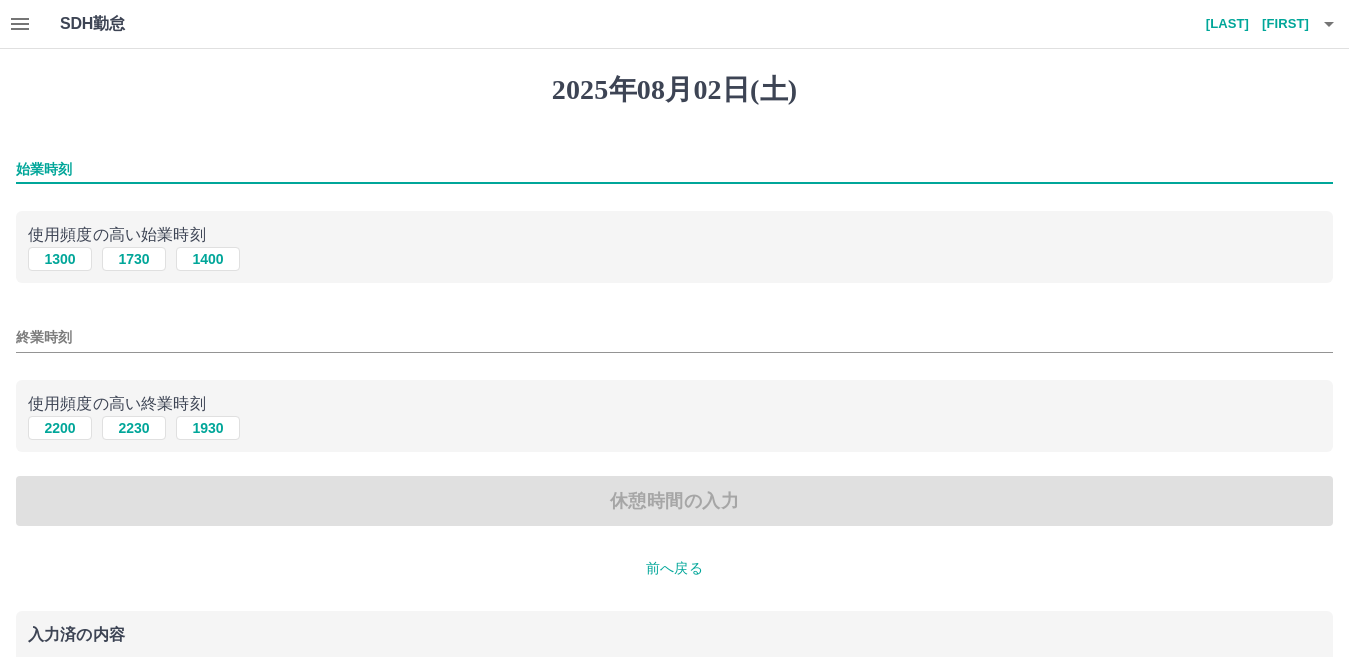 click on "始業時刻" at bounding box center [674, 169] 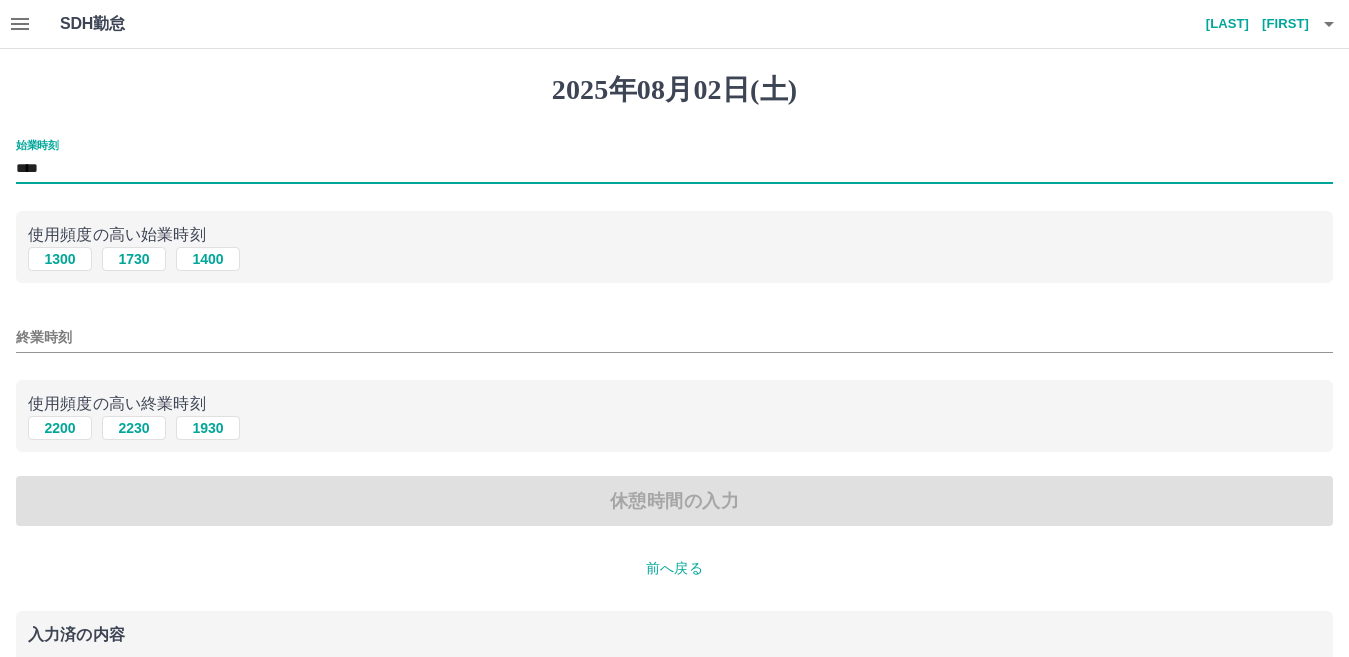 click on "終業時刻" at bounding box center [674, 337] 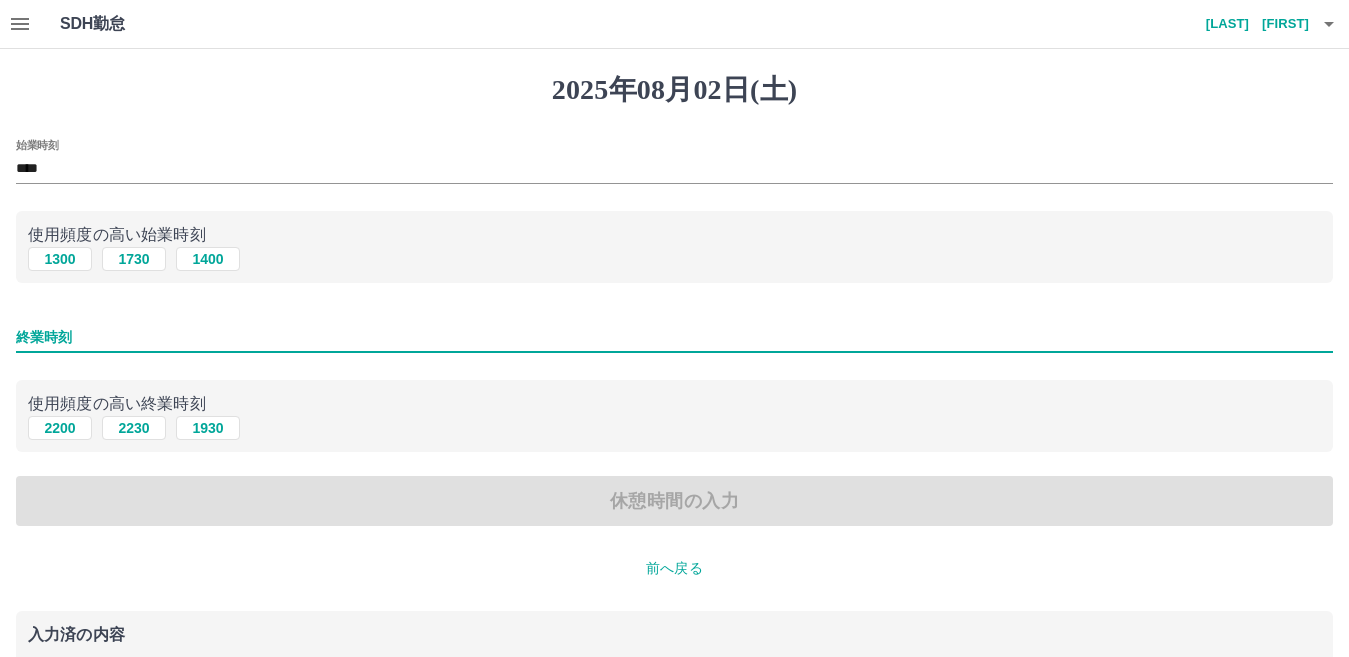 type on "****" 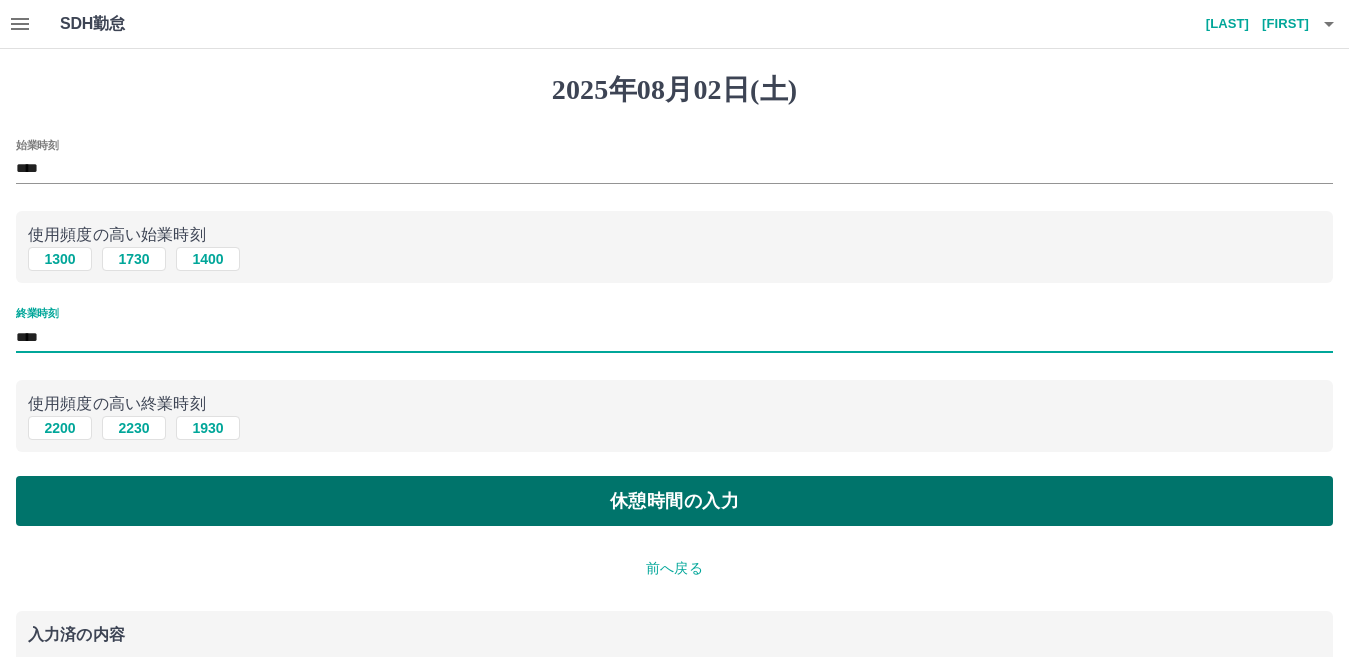 click on "休憩時間の入力" at bounding box center [674, 501] 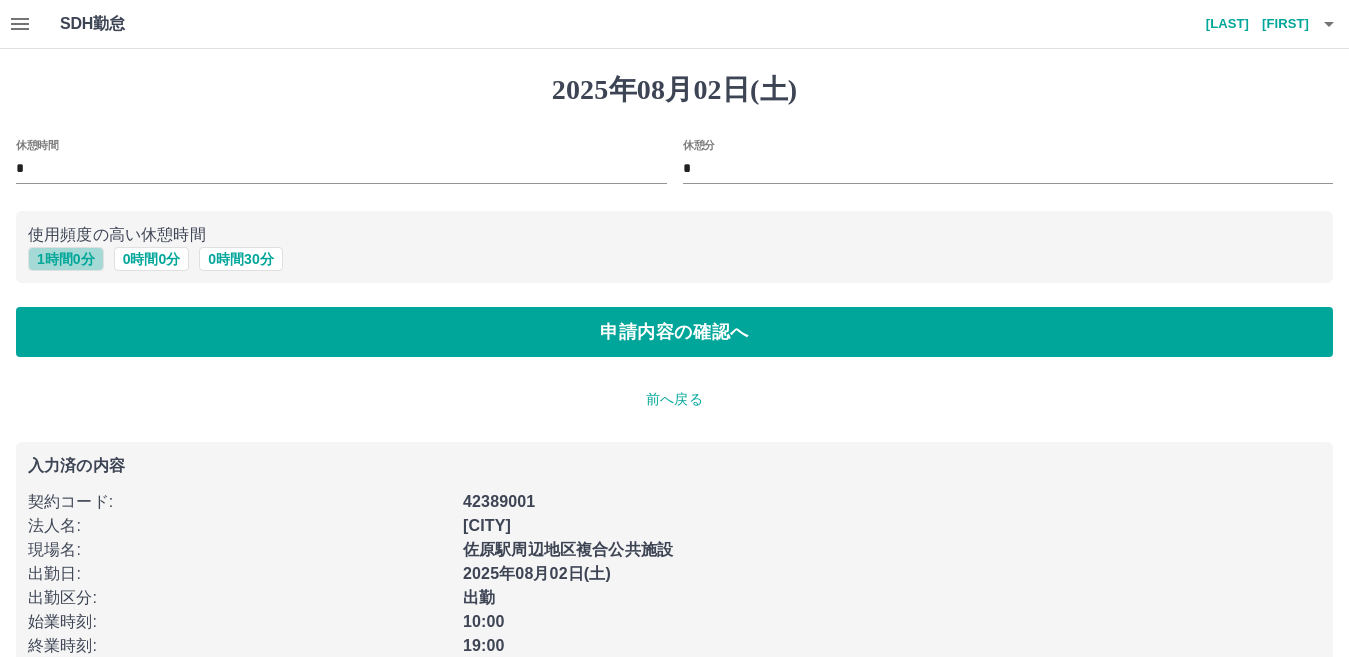 click on "1 時間 0 分" at bounding box center [66, 259] 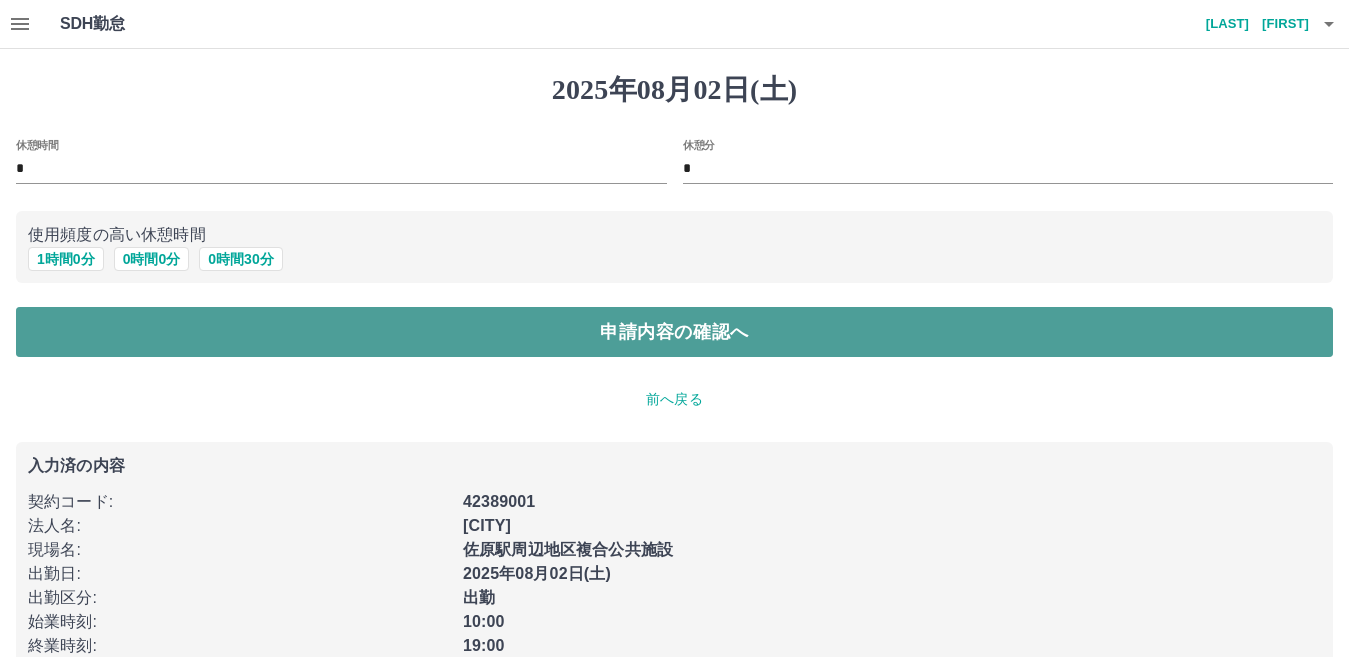 click on "申請内容の確認へ" at bounding box center (674, 332) 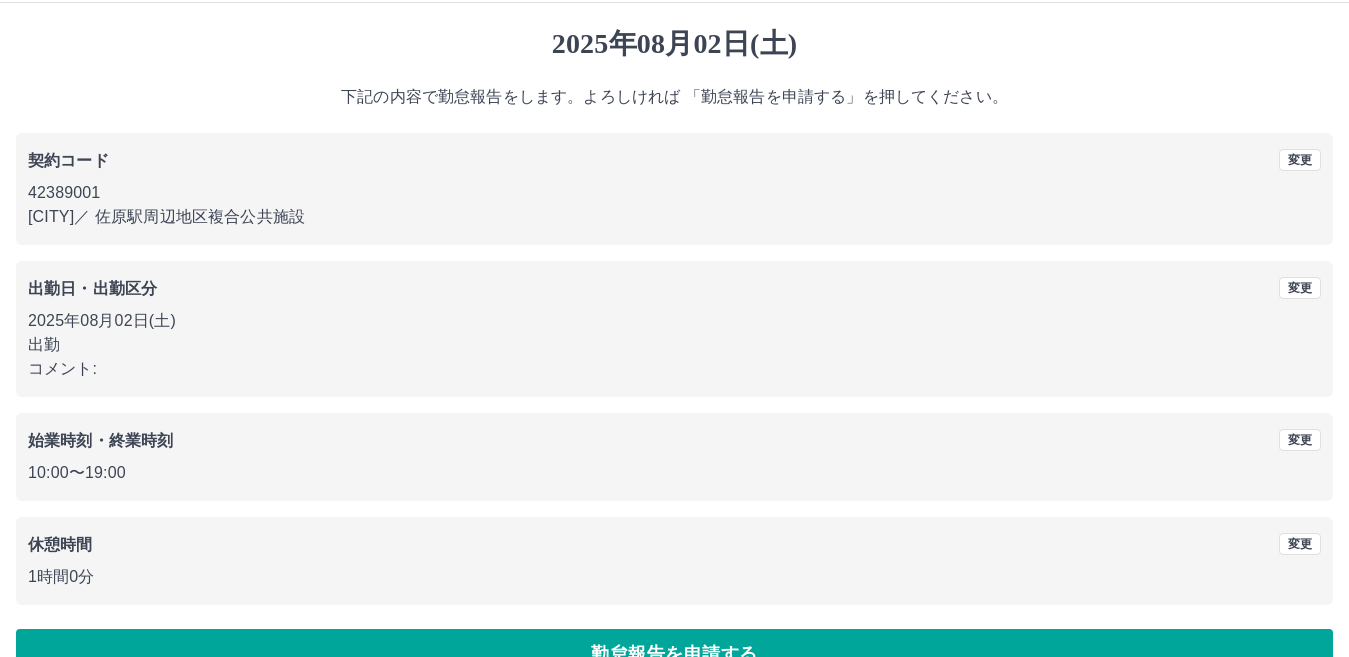 scroll, scrollTop: 91, scrollLeft: 0, axis: vertical 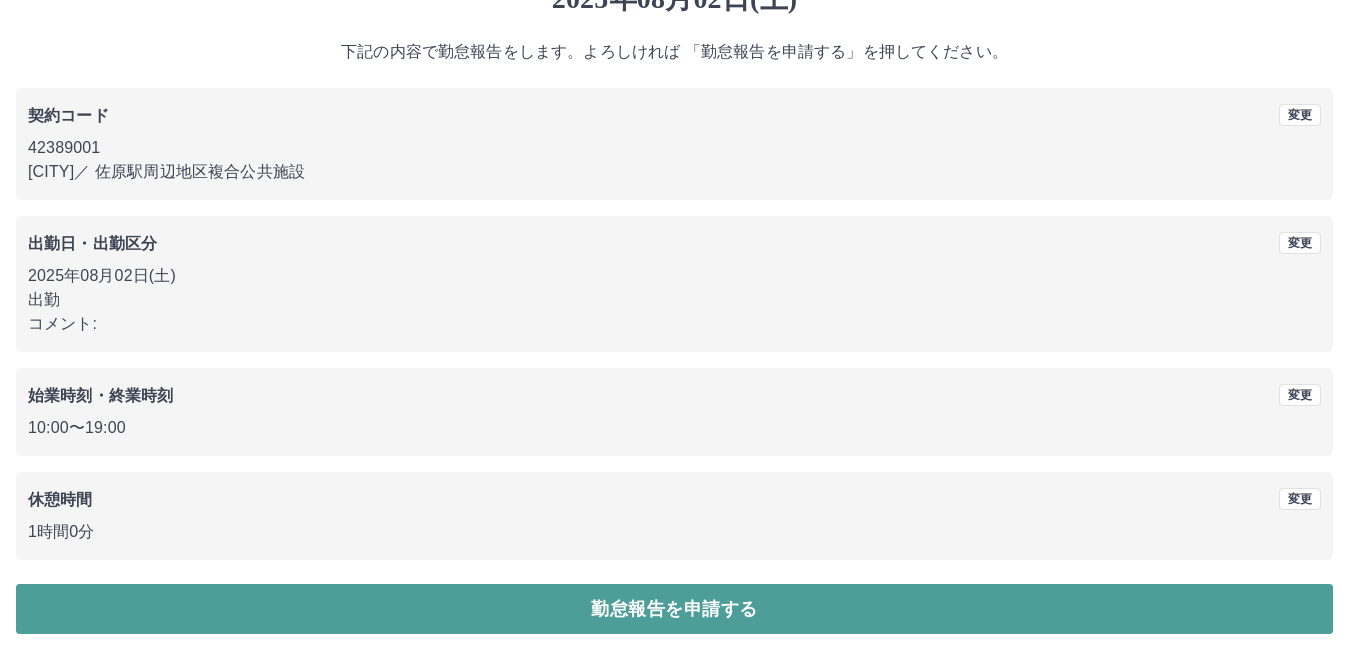 click on "勤怠報告を申請する" at bounding box center [674, 609] 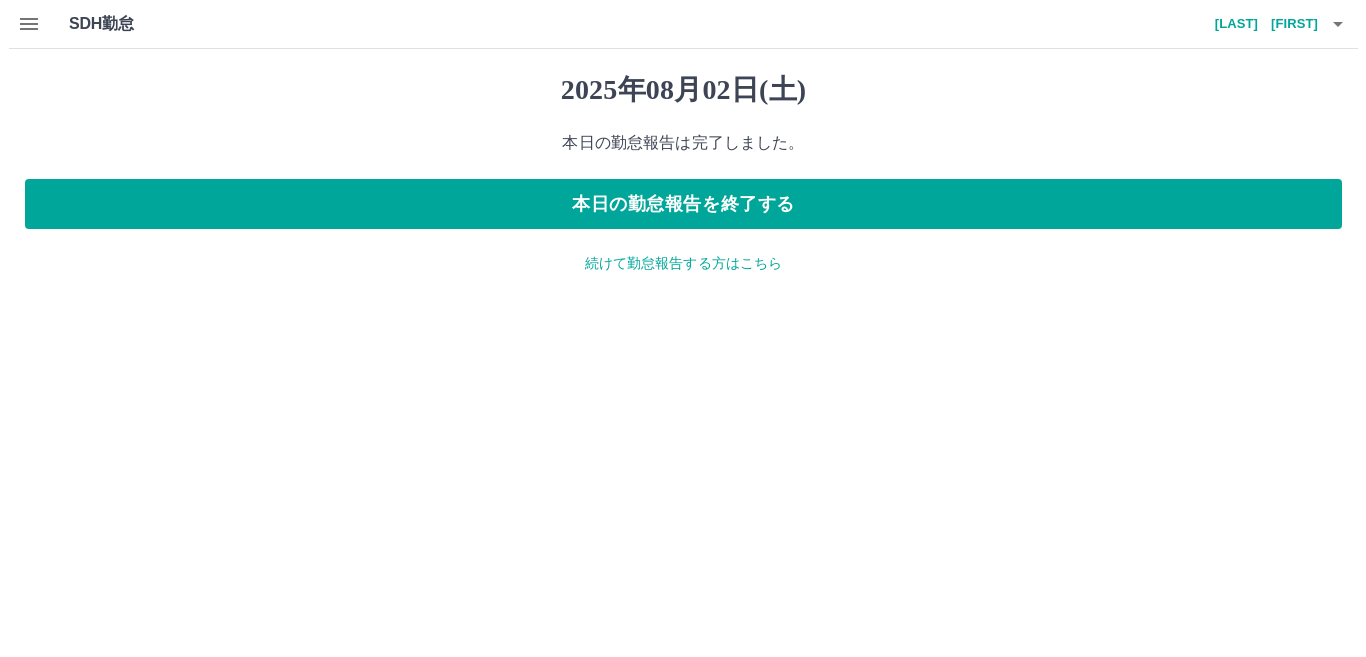 scroll, scrollTop: 0, scrollLeft: 0, axis: both 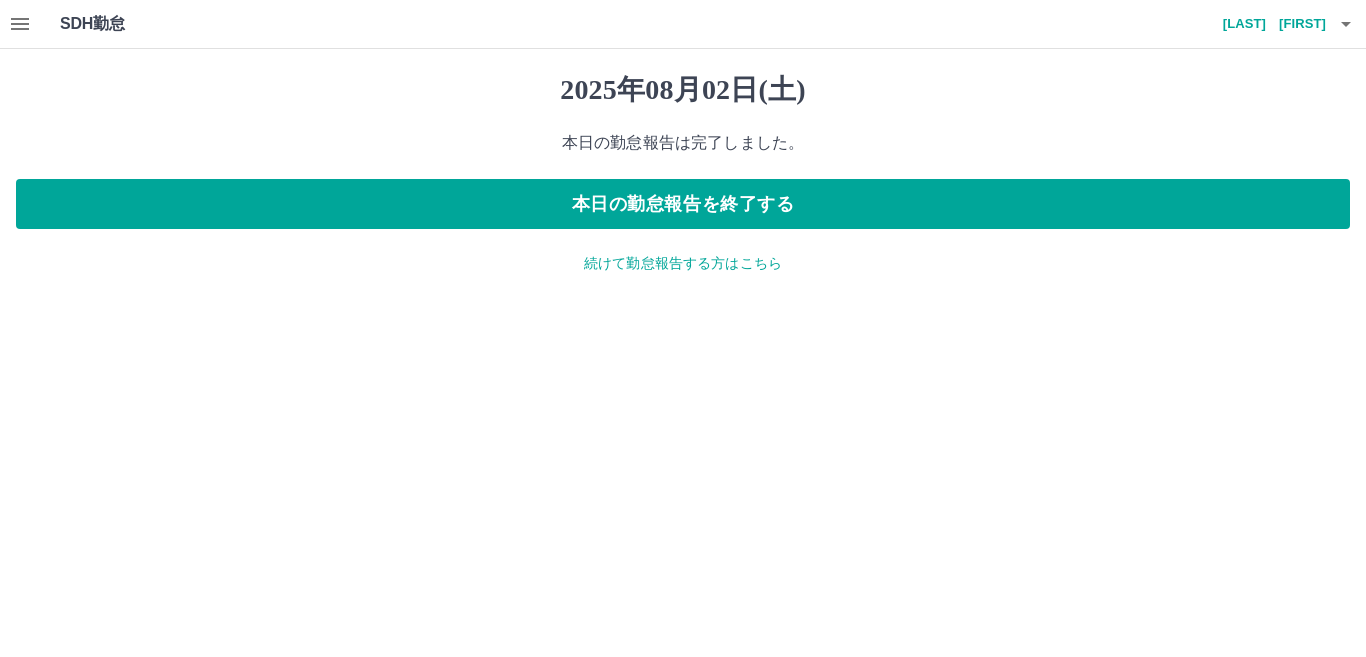 click on "続けて勤怠報告する方はこちら" at bounding box center [683, 263] 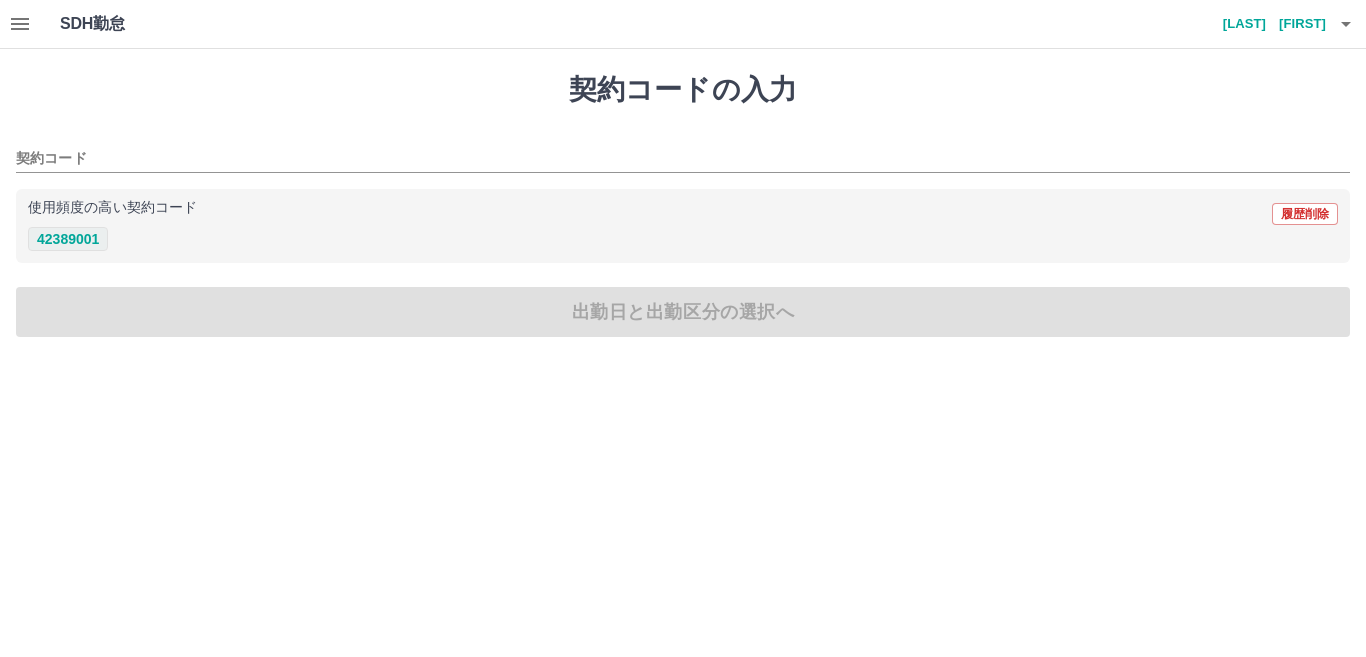 click on "42389001" at bounding box center (68, 239) 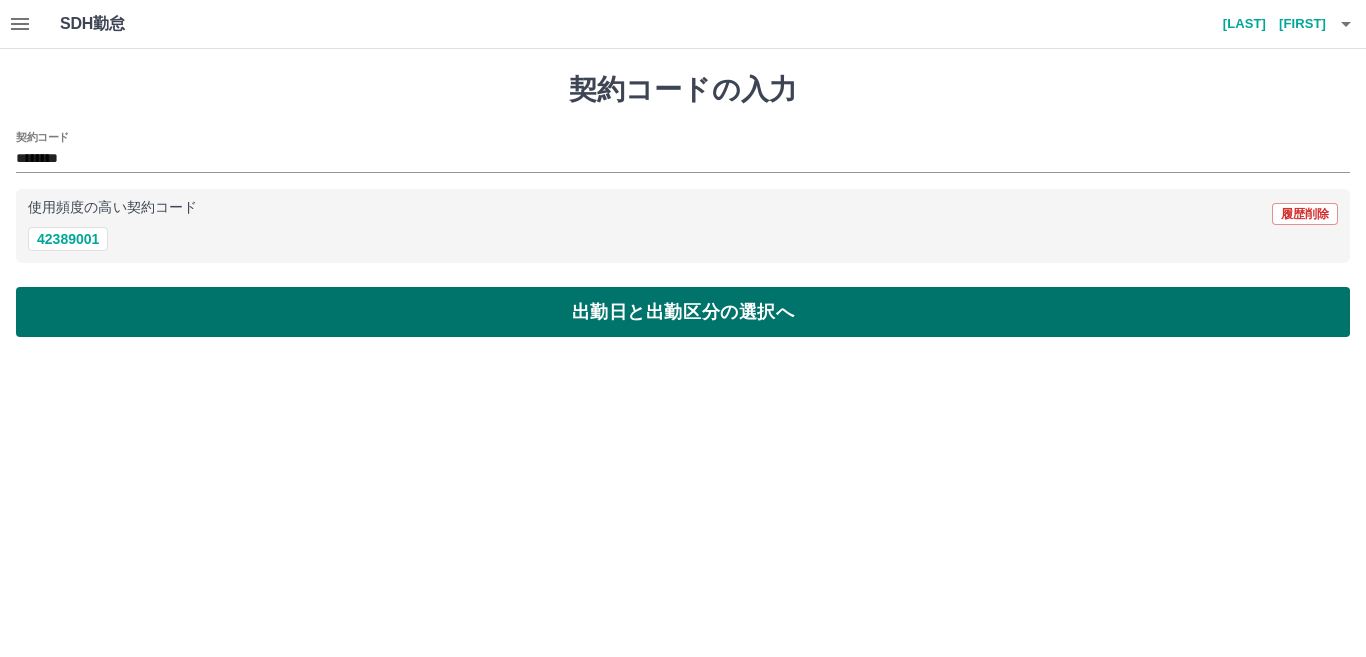 click on "出勤日と出勤区分の選択へ" at bounding box center (683, 312) 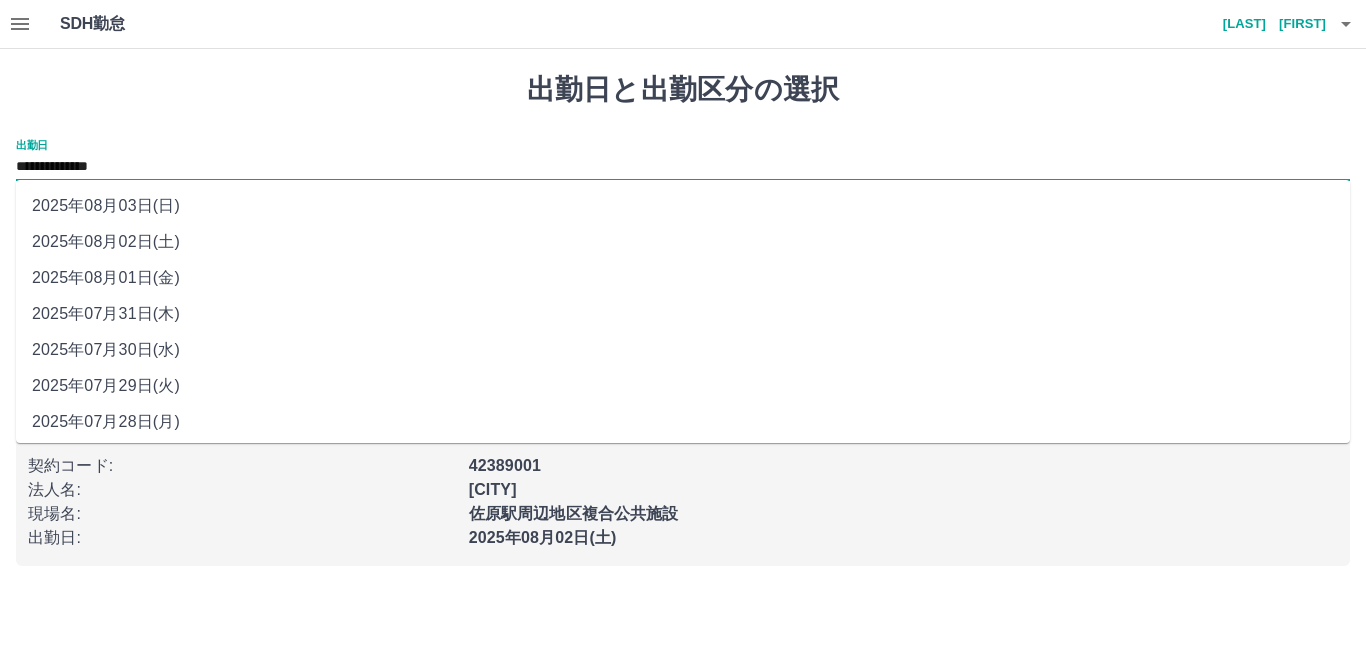 click on "**********" at bounding box center (683, 167) 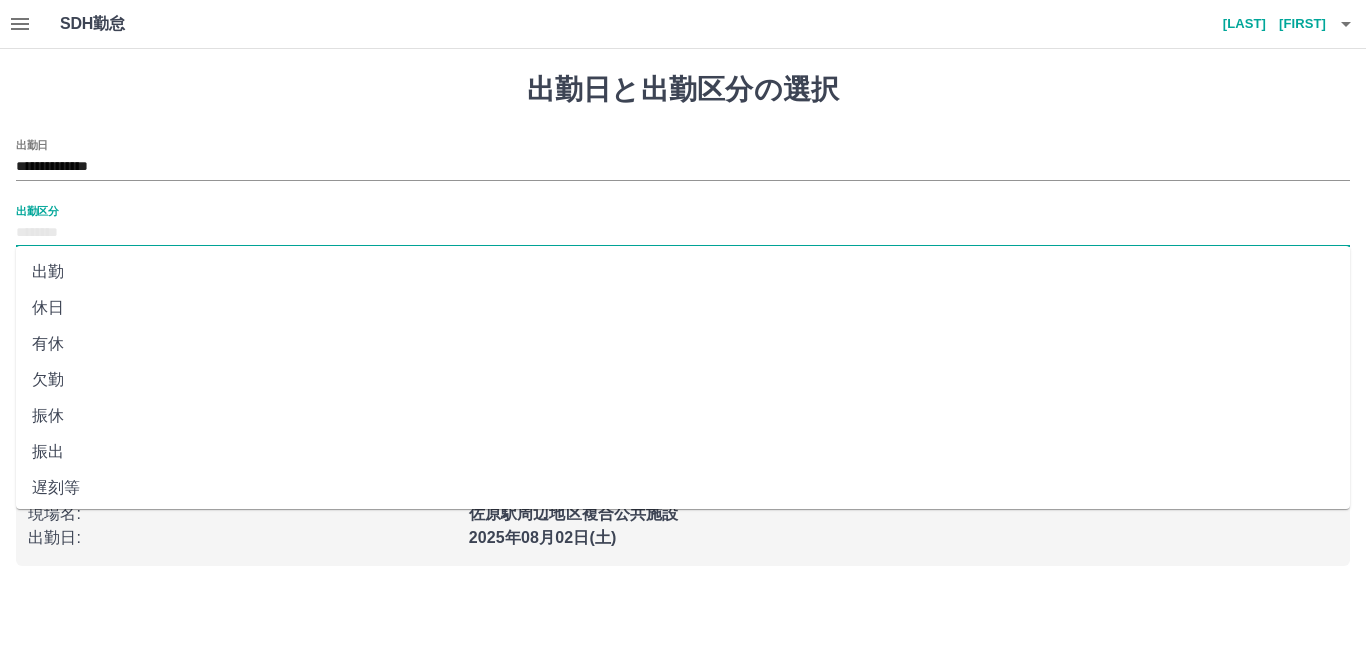 click on "出勤区分" at bounding box center [683, 233] 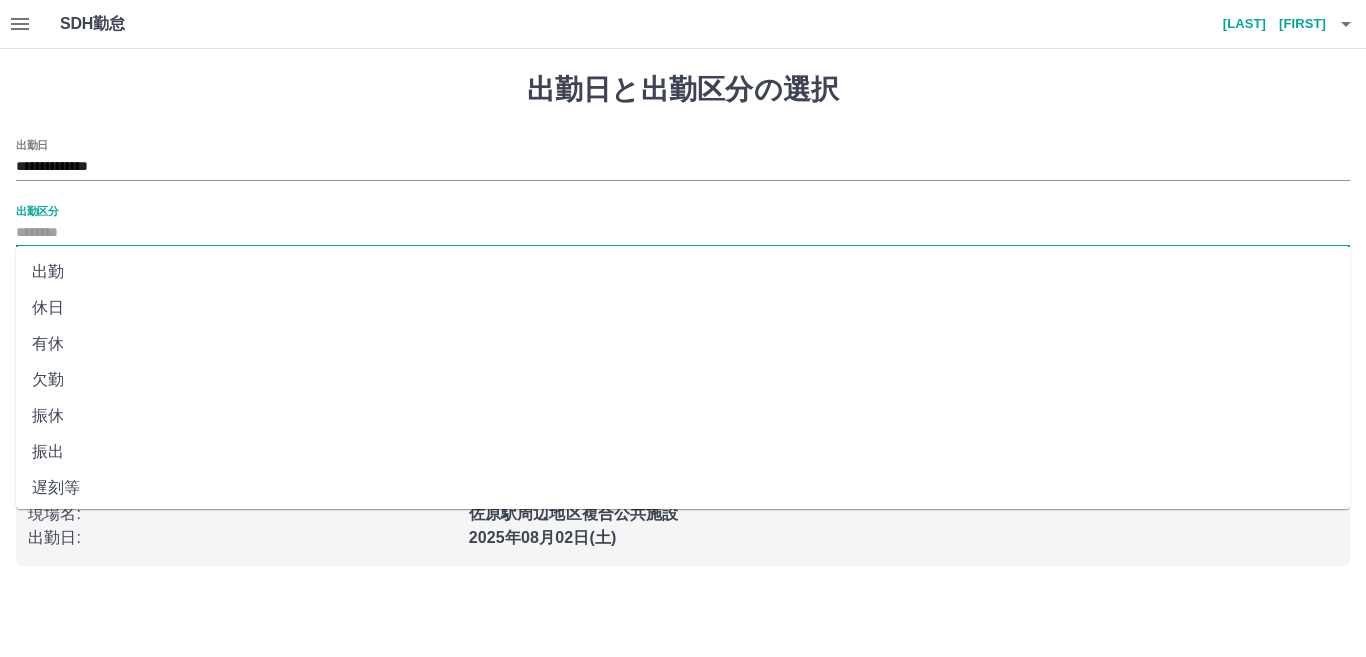 click on "休日" at bounding box center [683, 308] 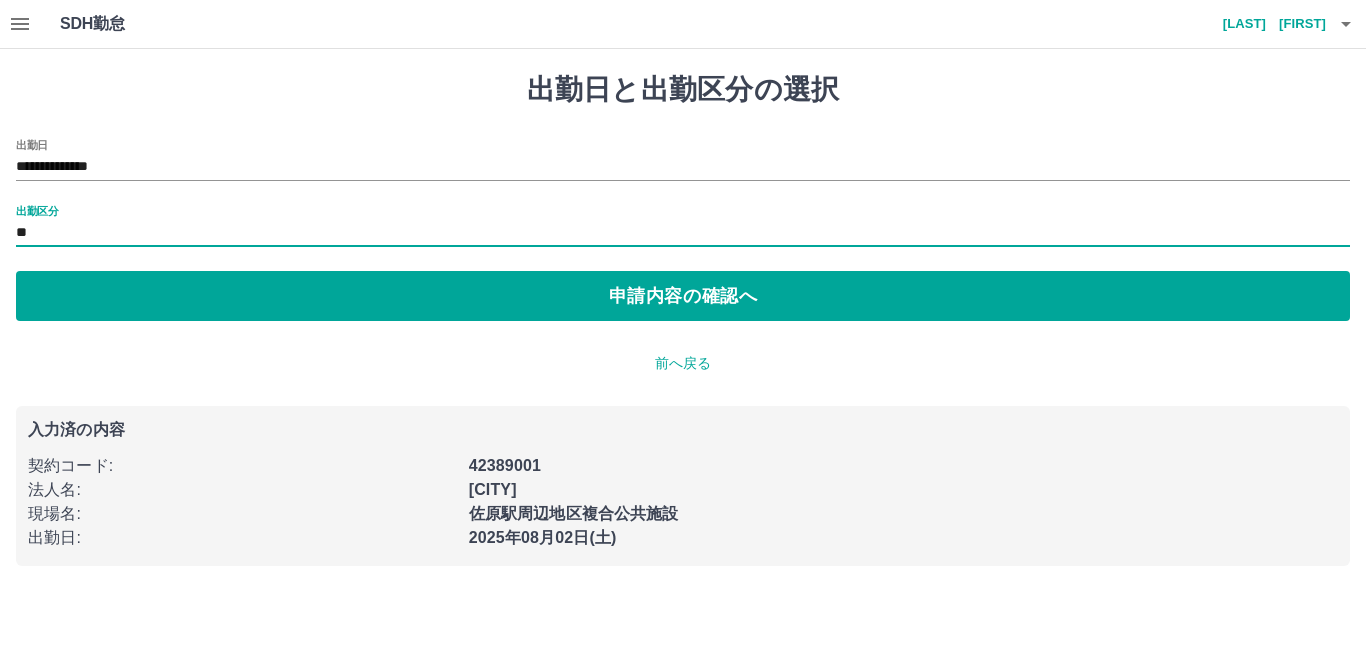 type on "**" 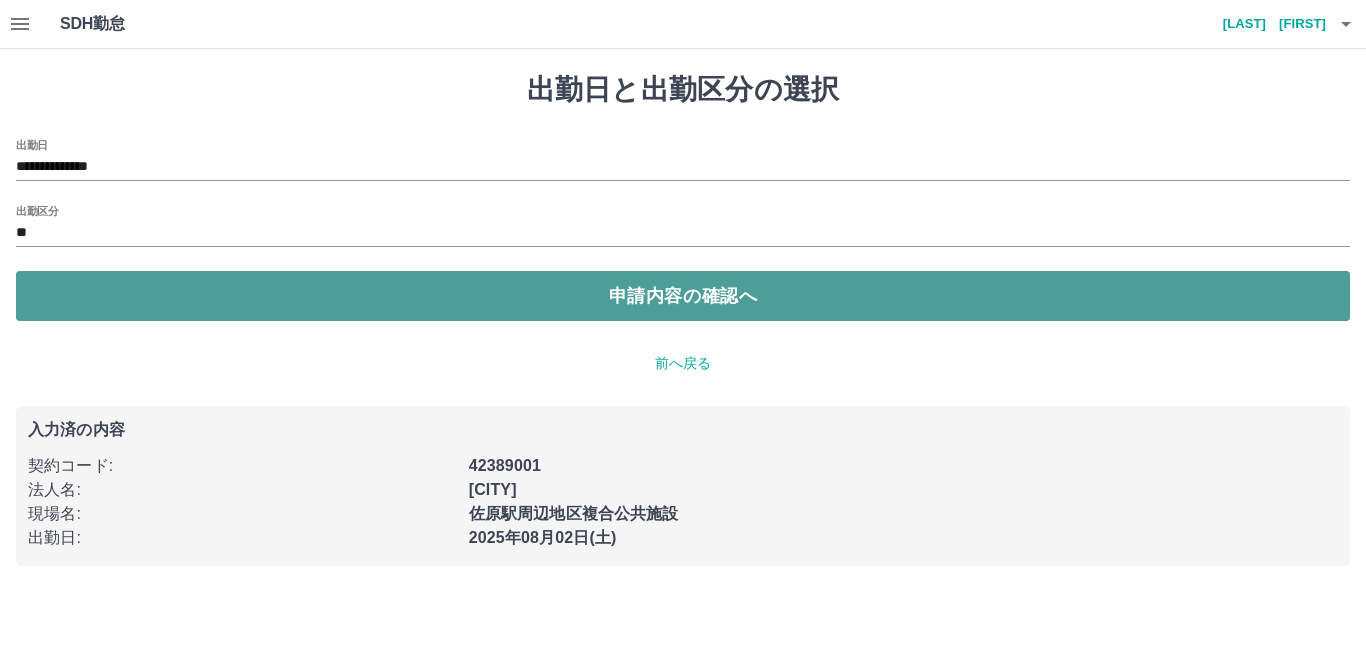 click on "申請内容の確認へ" at bounding box center [683, 296] 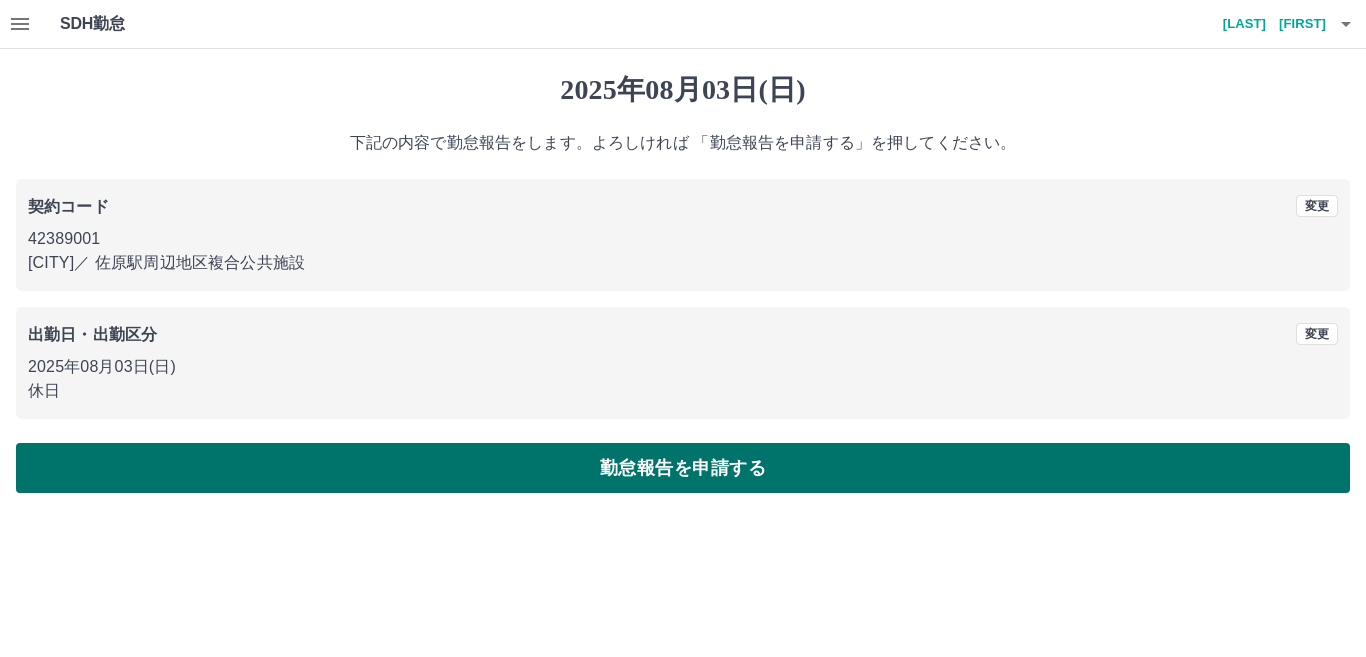 click on "勤怠報告を申請する" at bounding box center (683, 468) 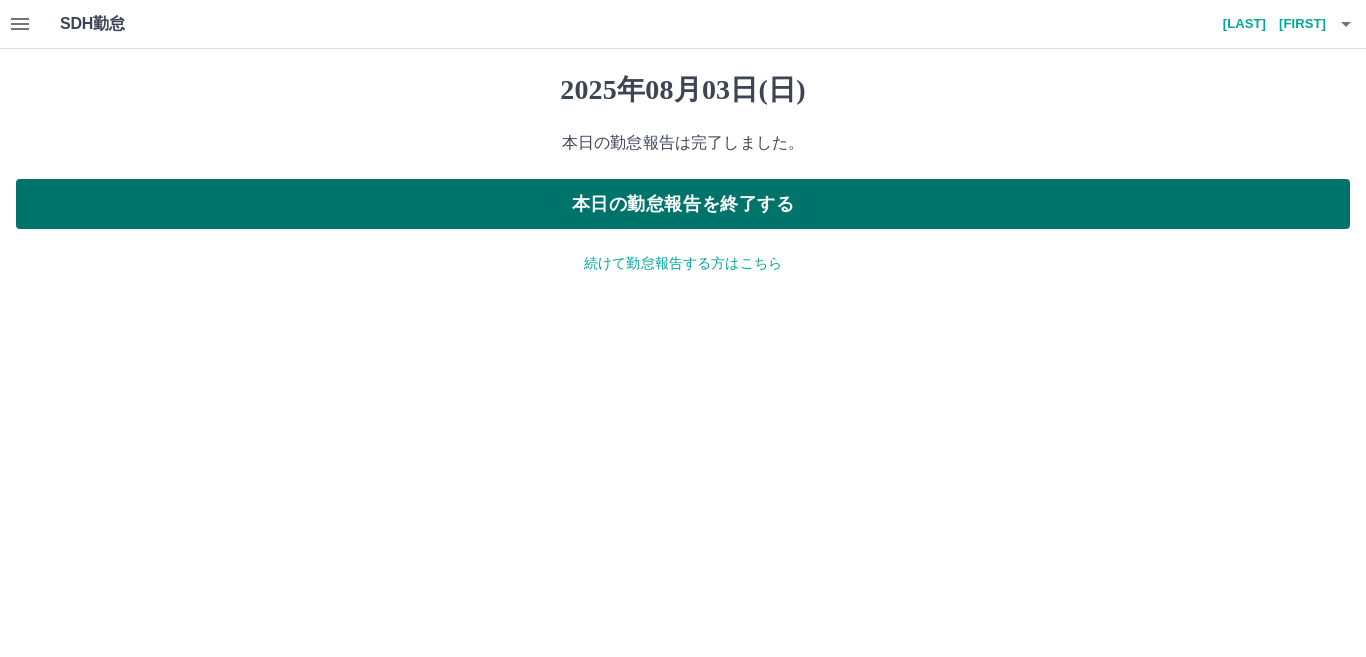 click on "本日の勤怠報告を終了する" at bounding box center (683, 204) 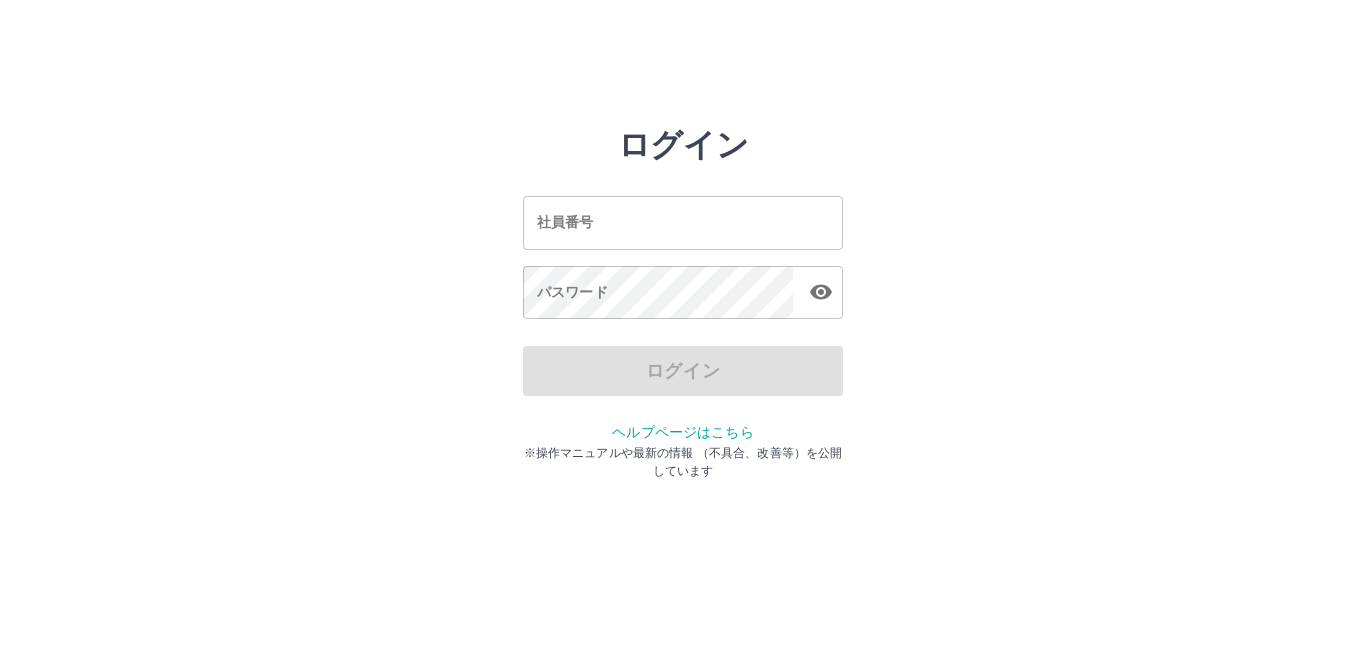 scroll, scrollTop: 0, scrollLeft: 0, axis: both 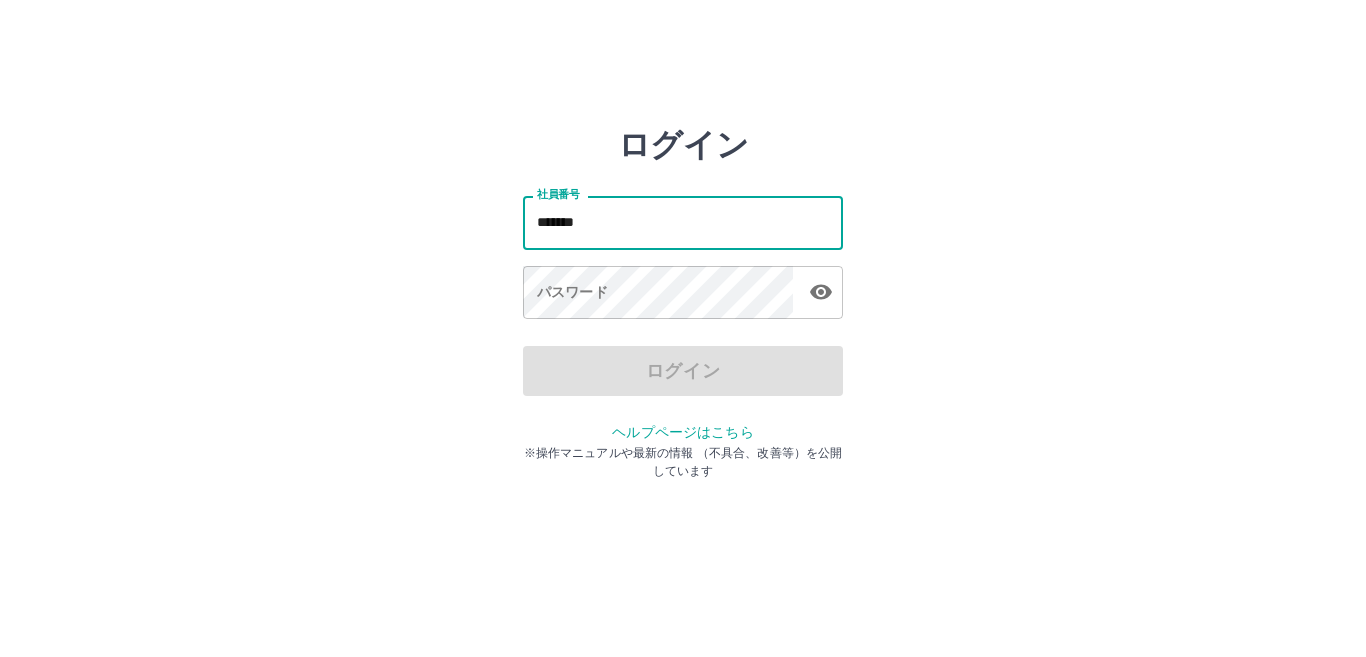 type on "*******" 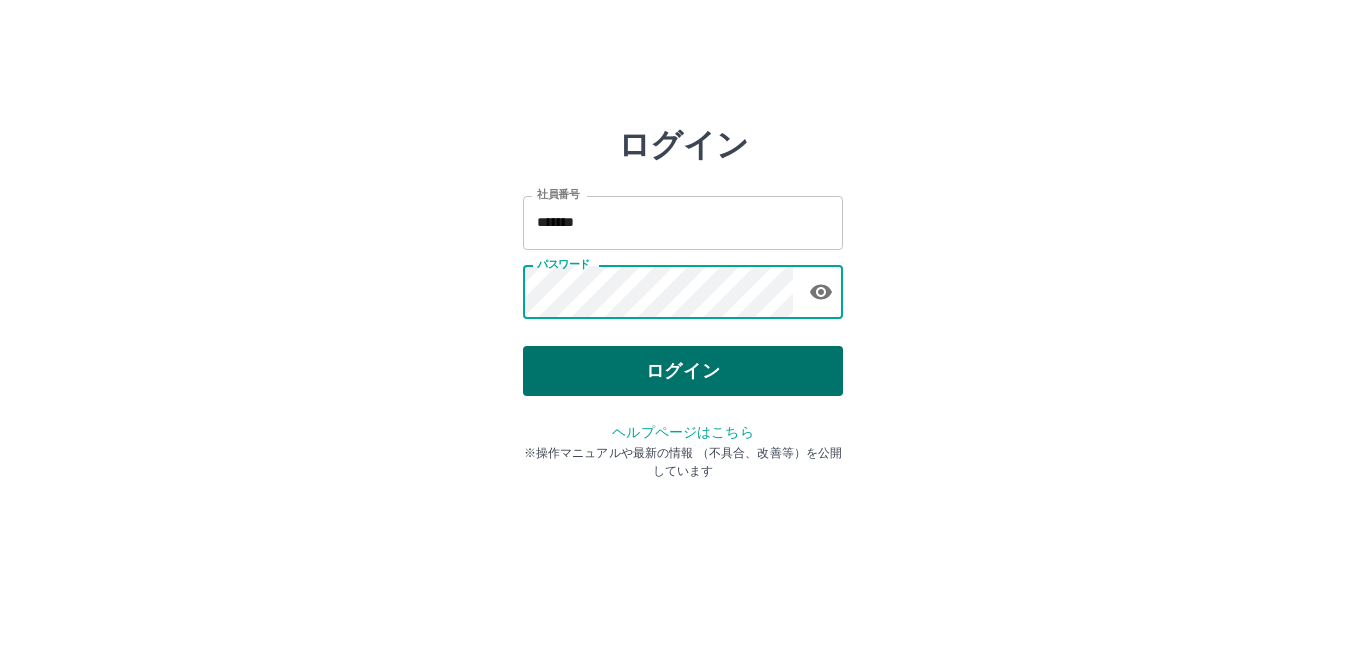 click on "ログイン" at bounding box center [683, 371] 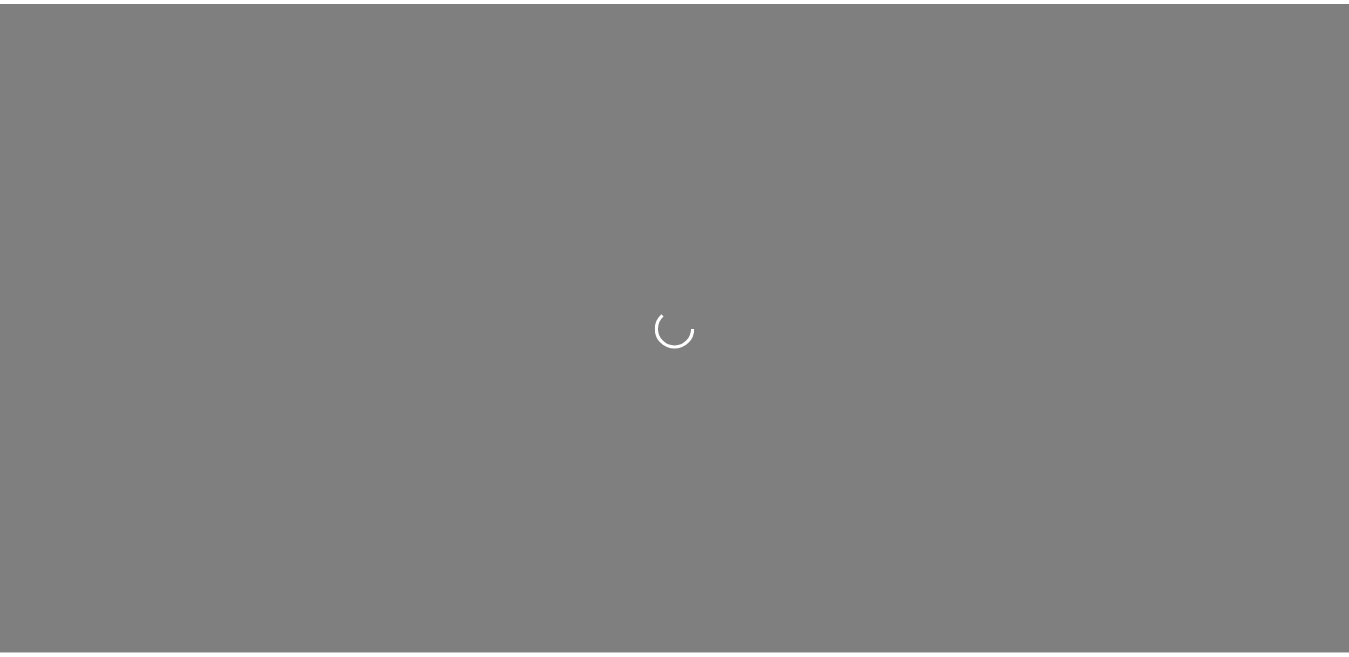 scroll, scrollTop: 0, scrollLeft: 0, axis: both 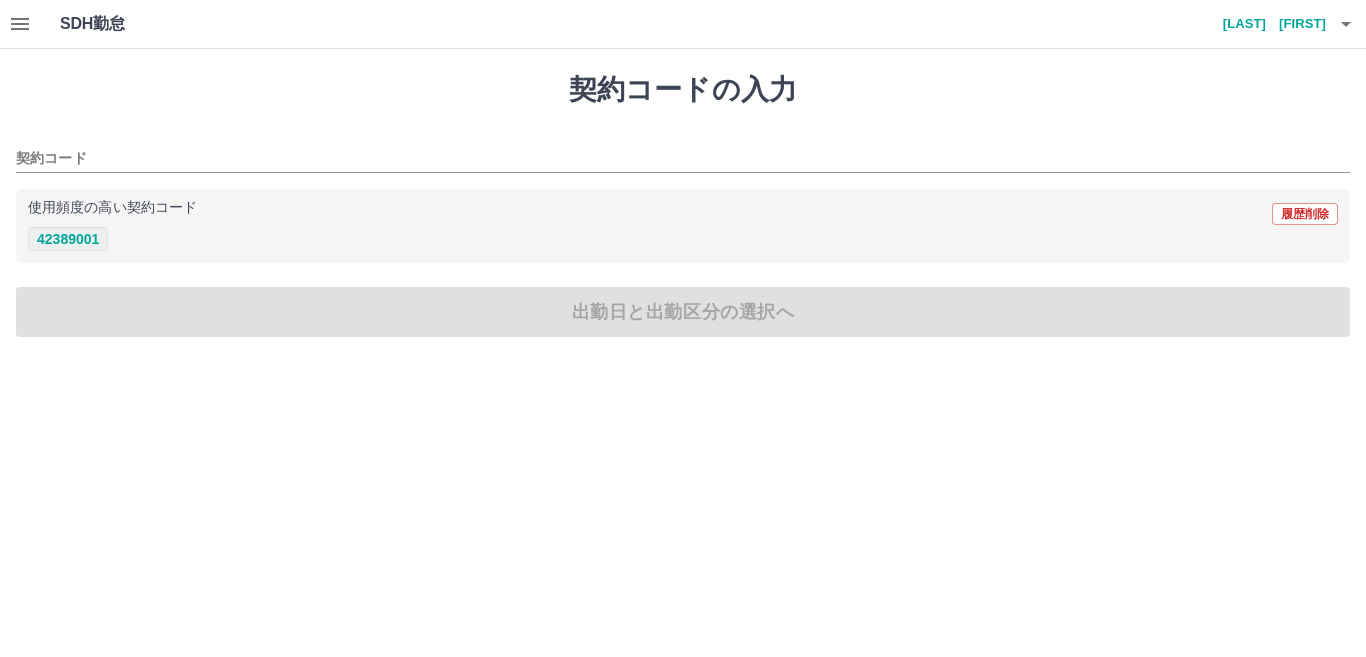 click on "42389001" at bounding box center [68, 239] 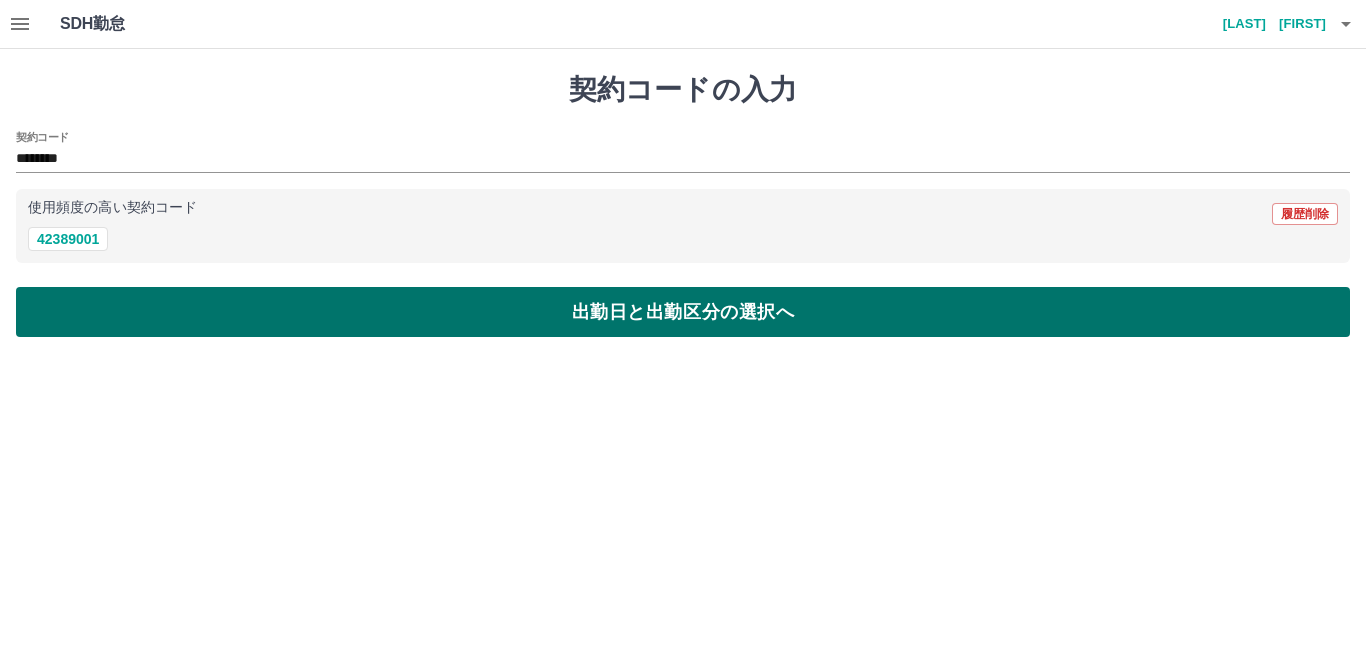click on "出勤日と出勤区分の選択へ" at bounding box center [683, 312] 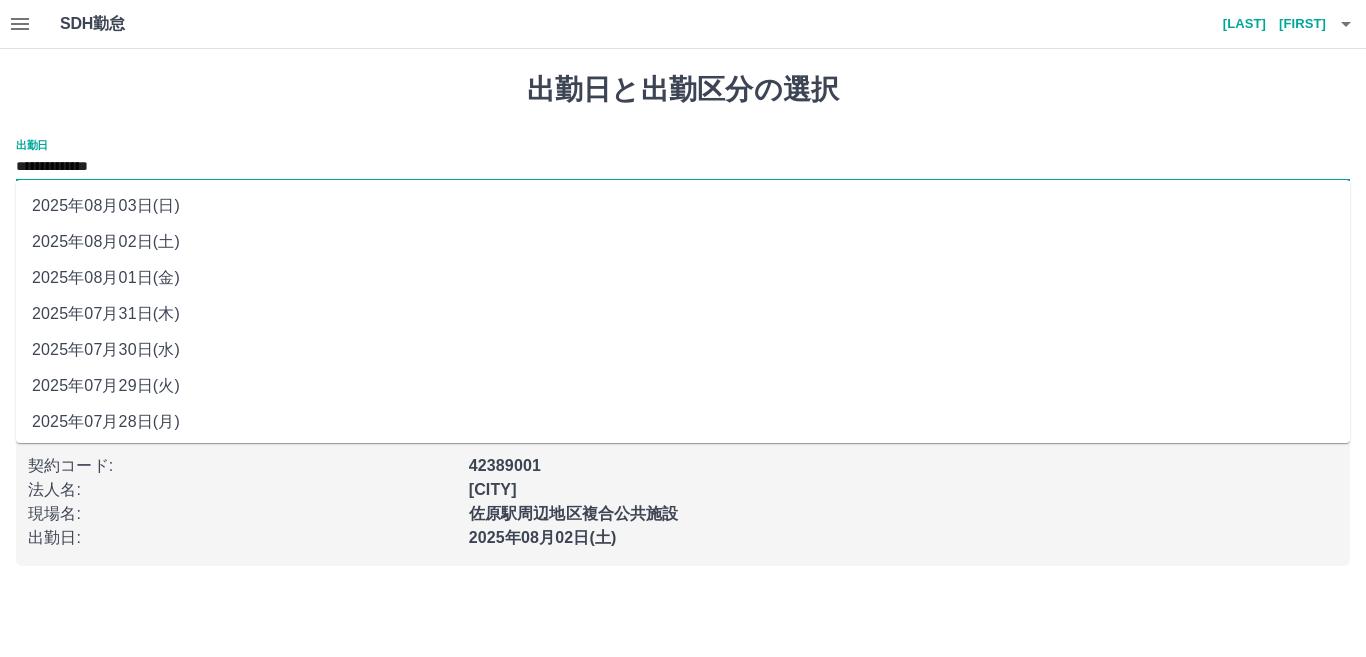 click on "**********" at bounding box center [683, 167] 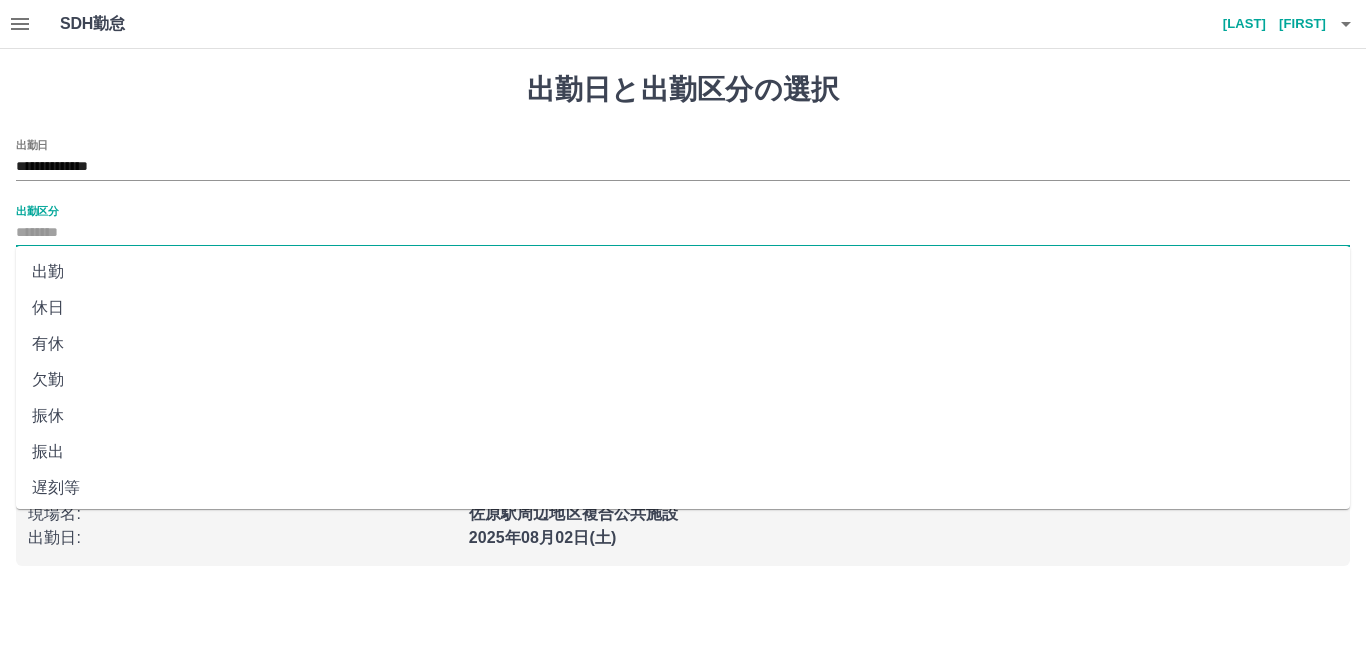 click on "出勤区分" at bounding box center (683, 233) 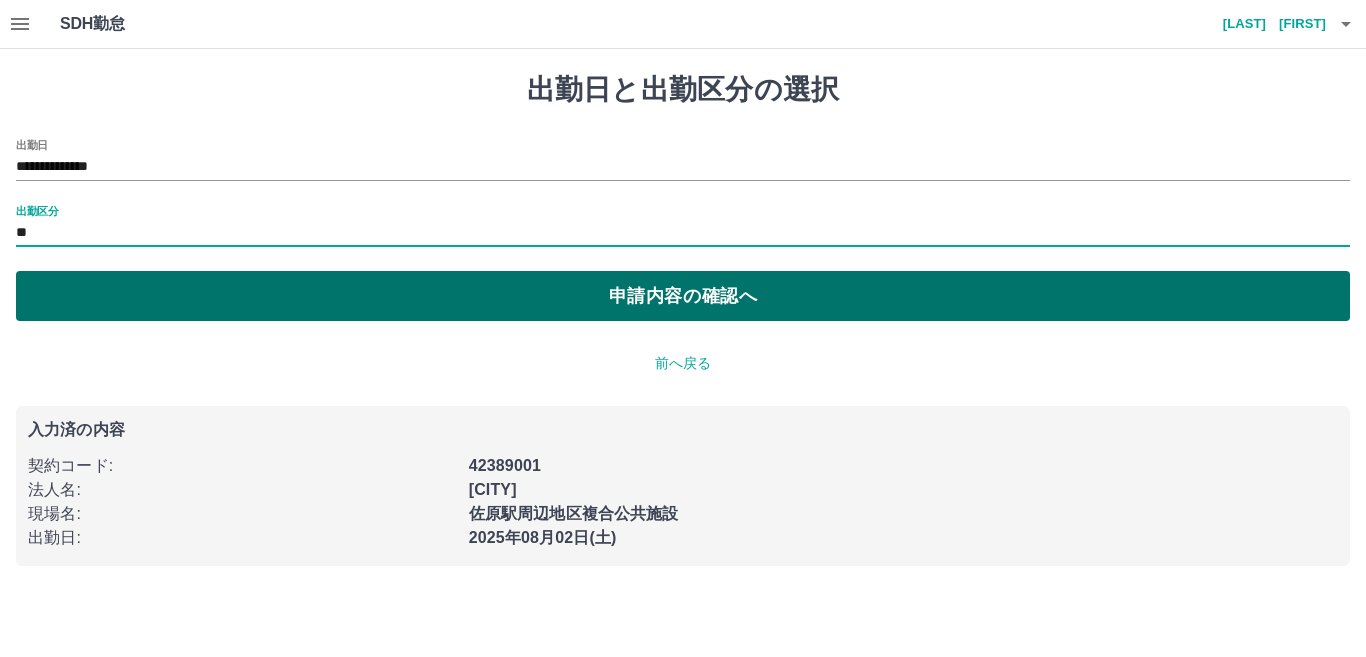 type on "**" 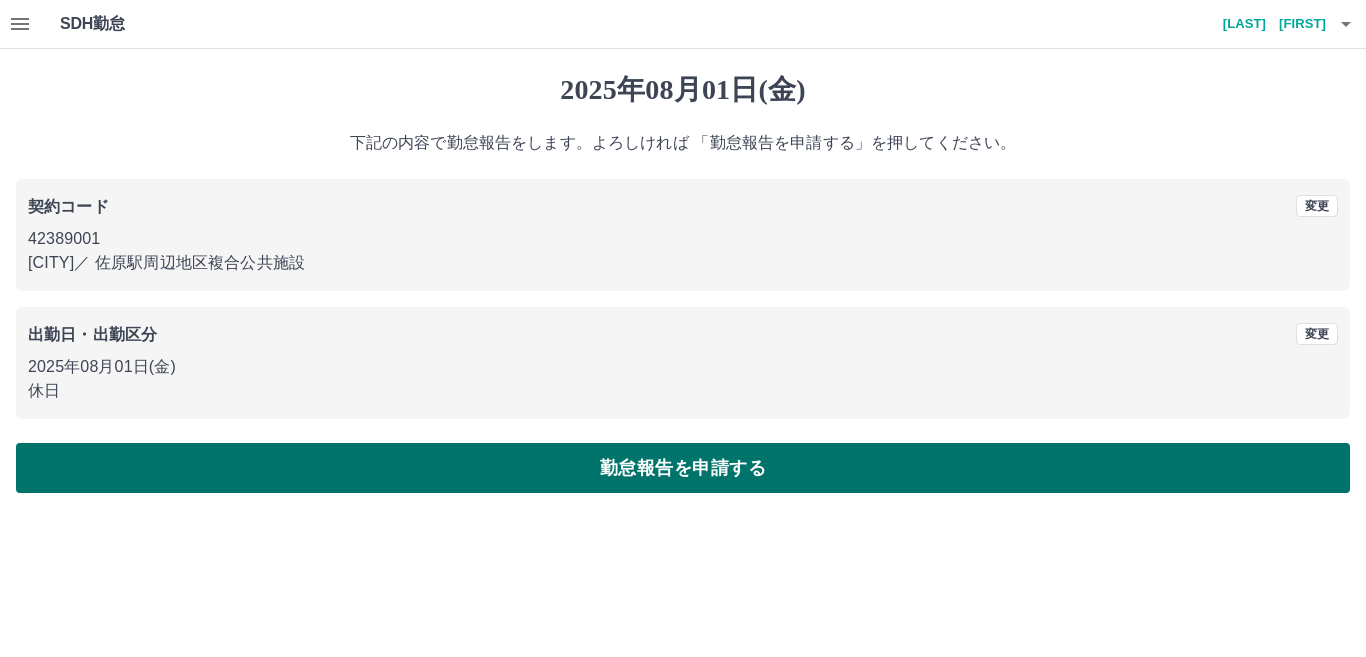click on "勤怠報告を申請する" at bounding box center (683, 468) 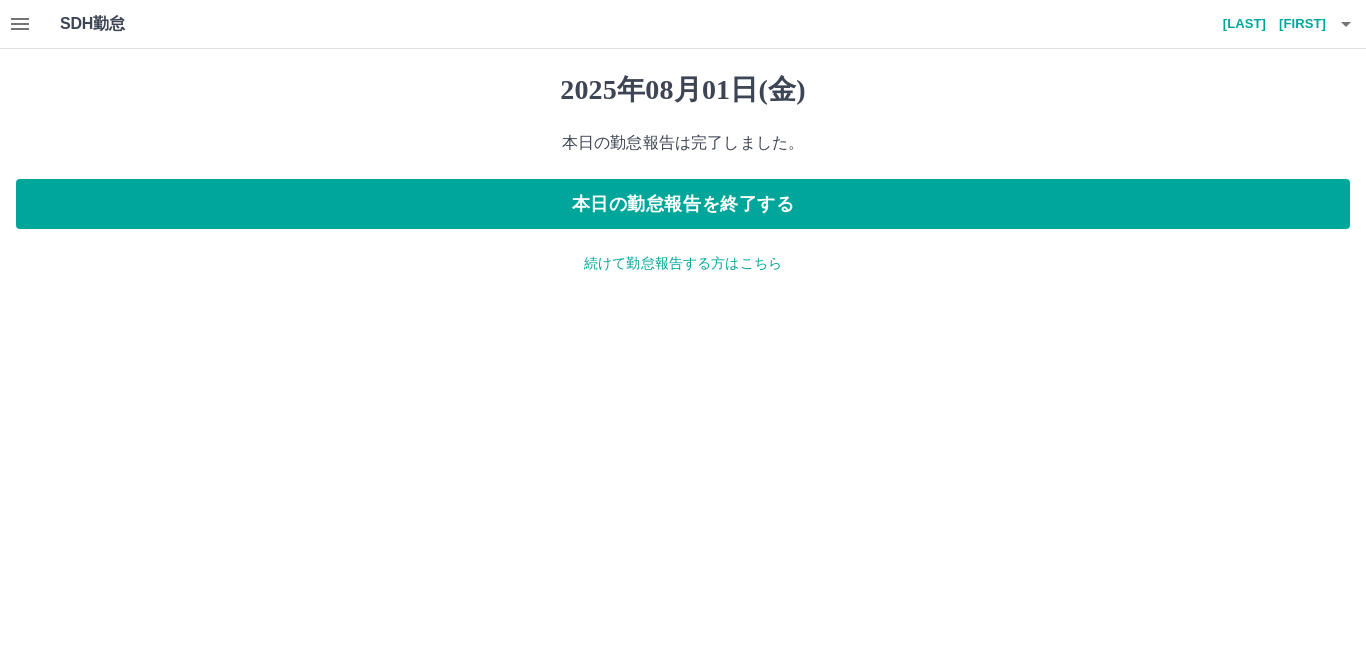 click on "続けて勤怠報告する方はこちら" at bounding box center [683, 263] 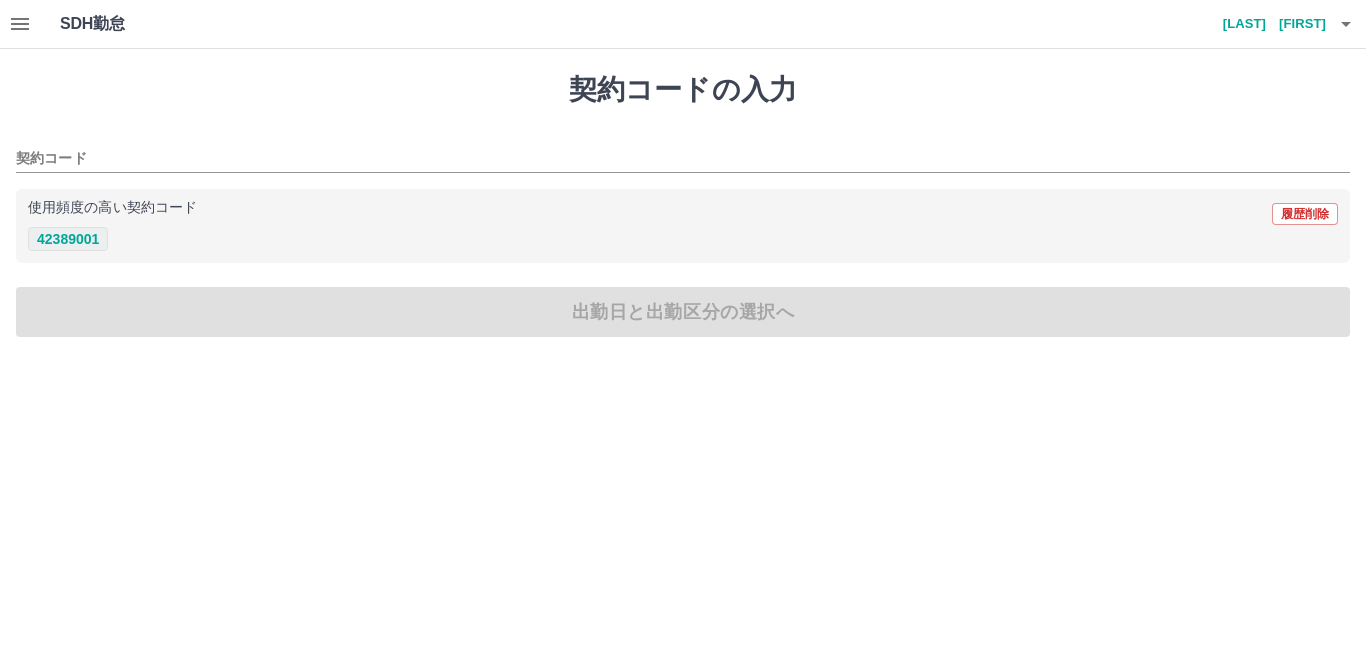 click on "42389001" at bounding box center [68, 239] 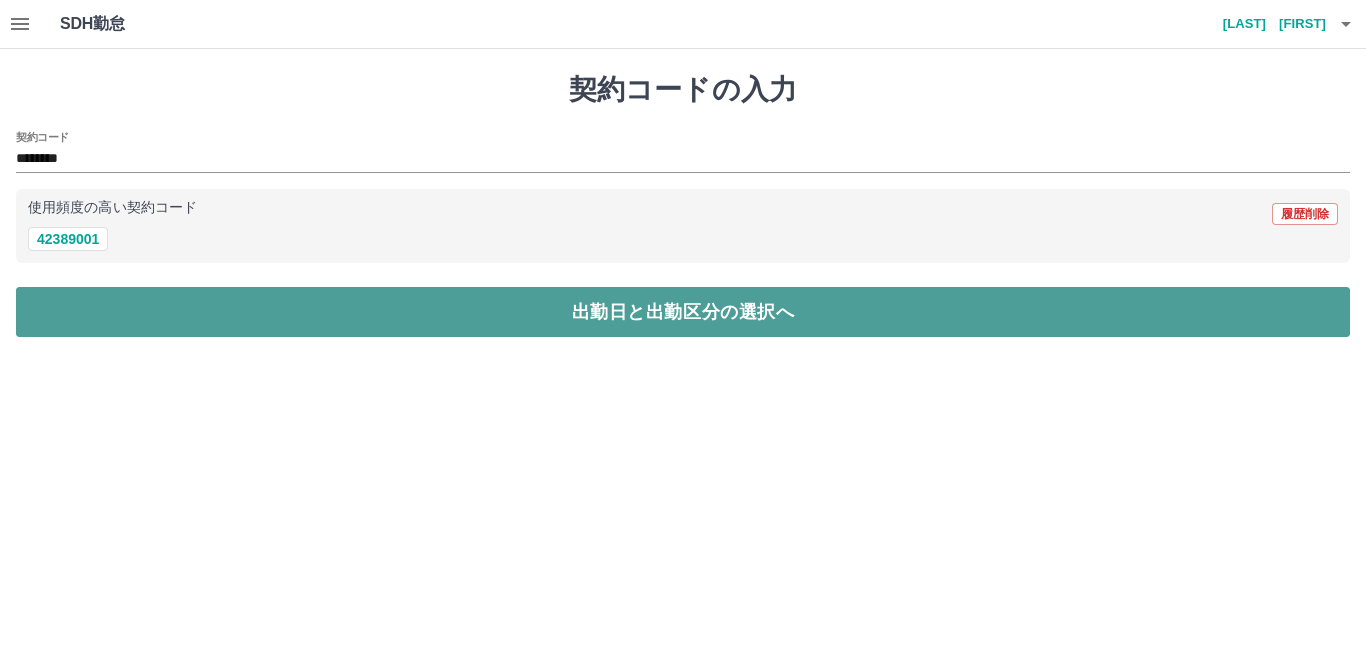 click on "出勤日と出勤区分の選択へ" at bounding box center [683, 312] 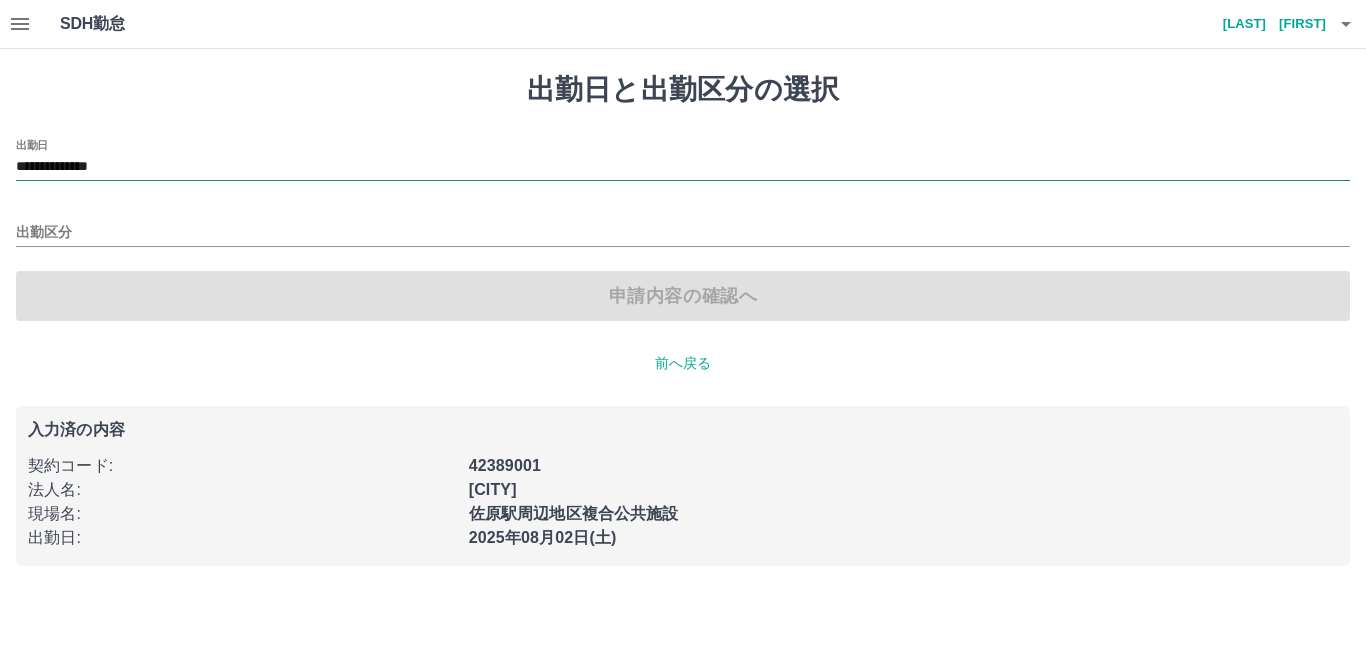 click on "**********" at bounding box center [683, 167] 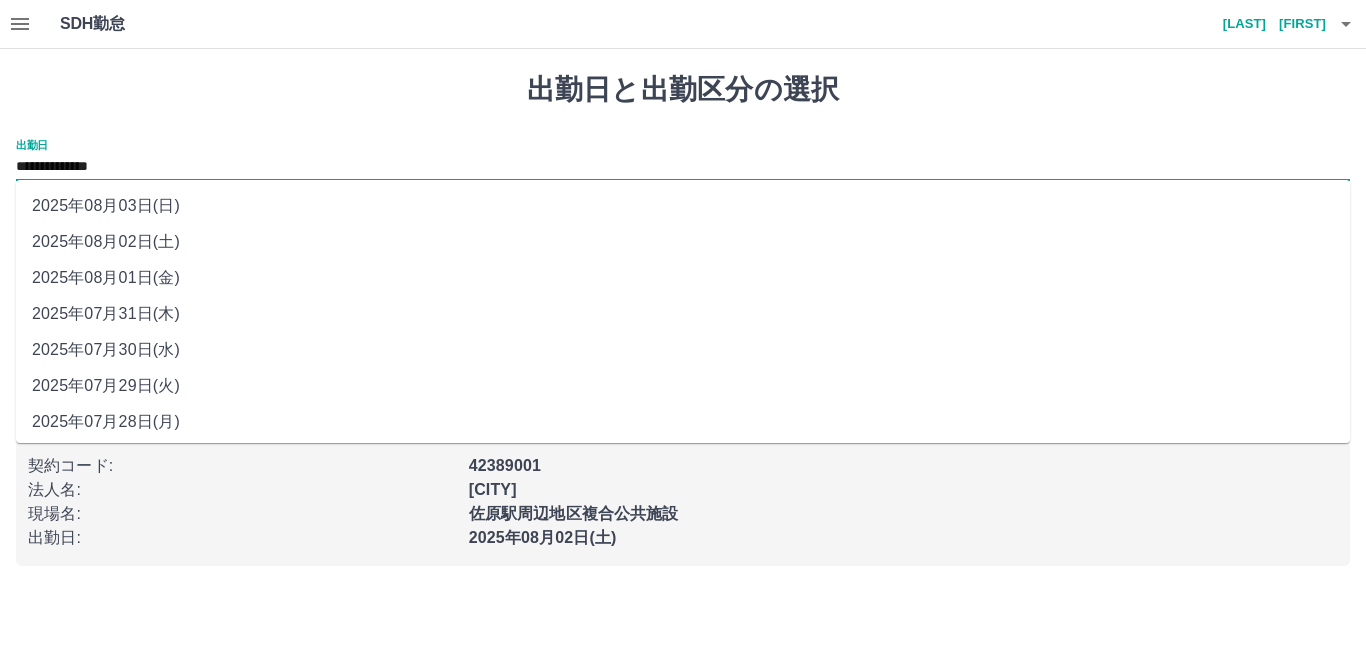 click on "2025年08月02日(土)" at bounding box center [683, 242] 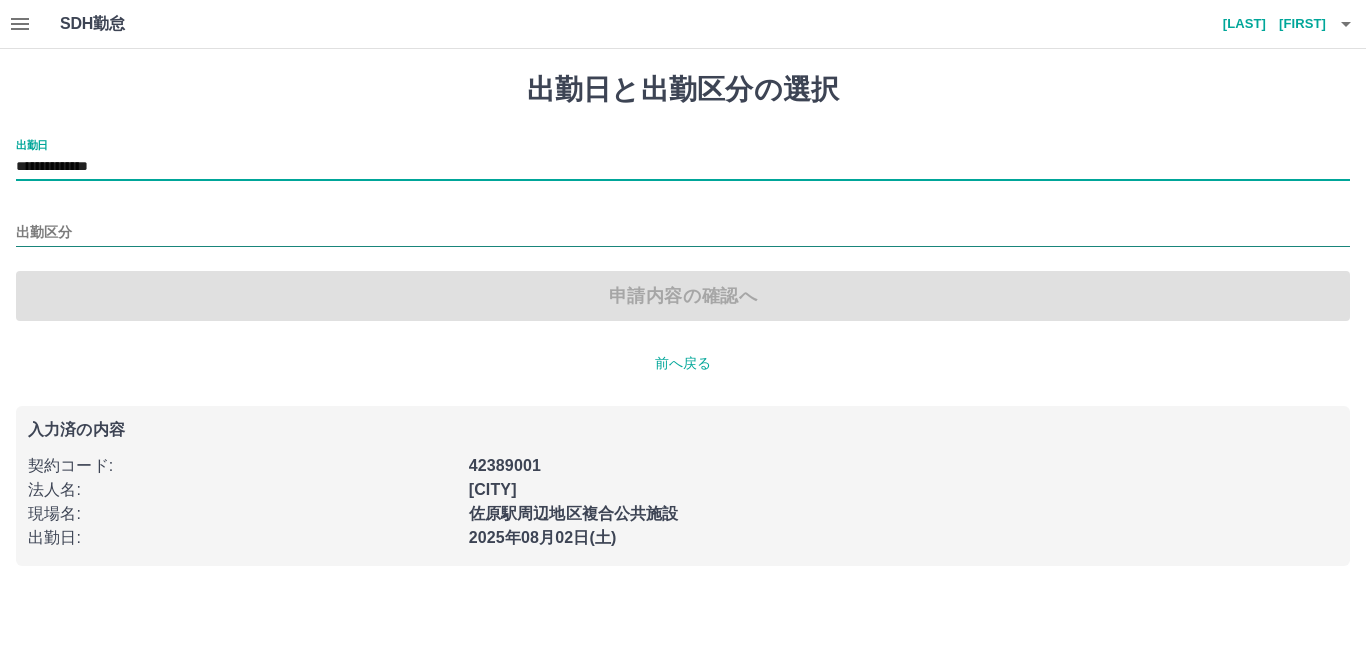 click on "出勤区分" at bounding box center (683, 233) 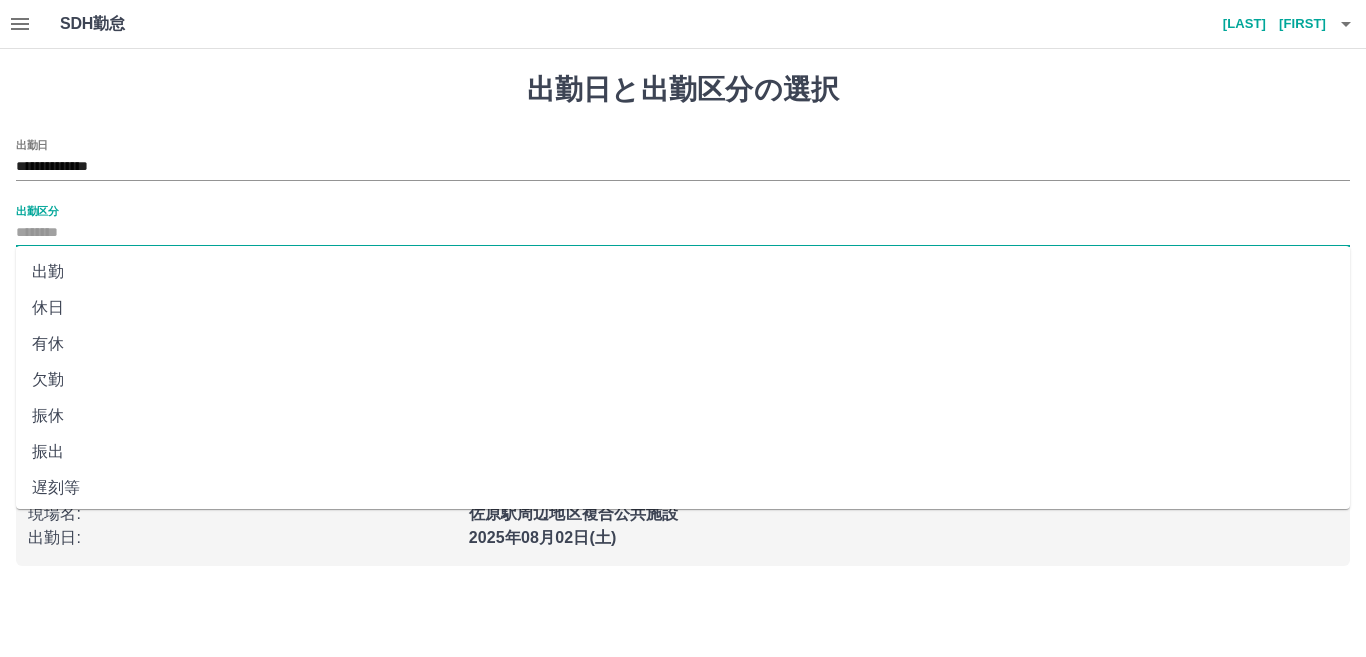click on "出勤" at bounding box center [683, 272] 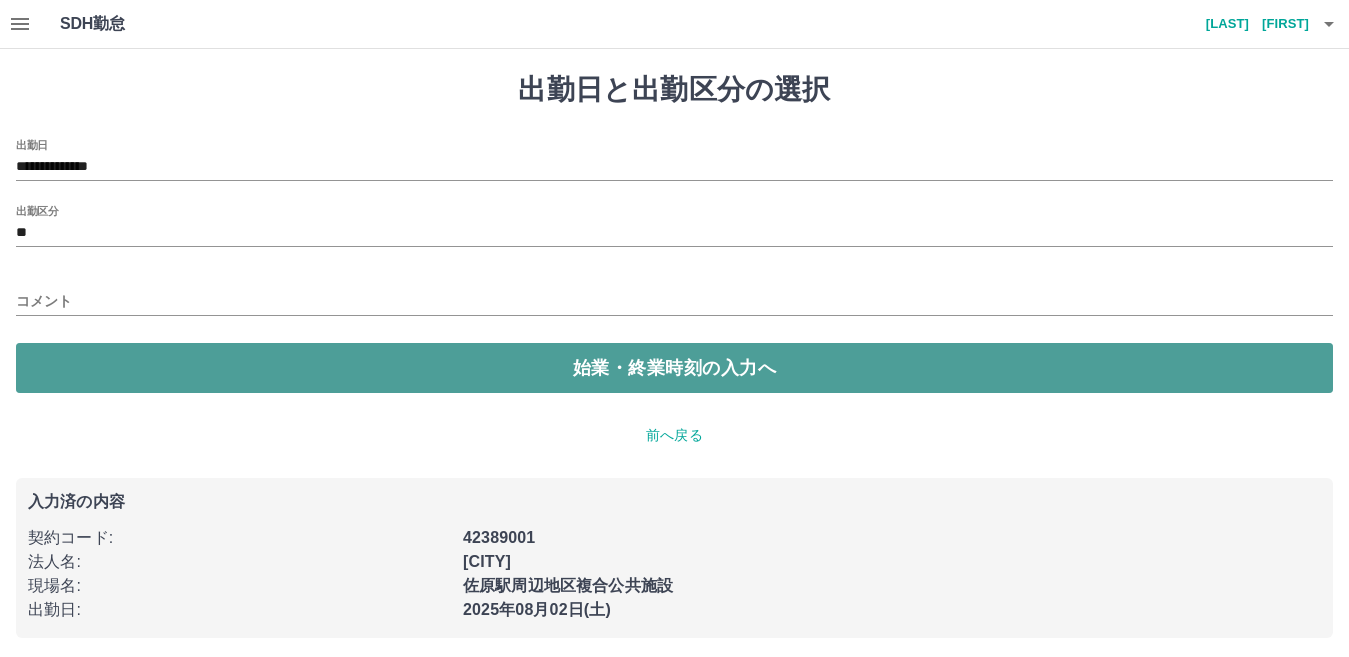 click on "始業・終業時刻の入力へ" at bounding box center (674, 368) 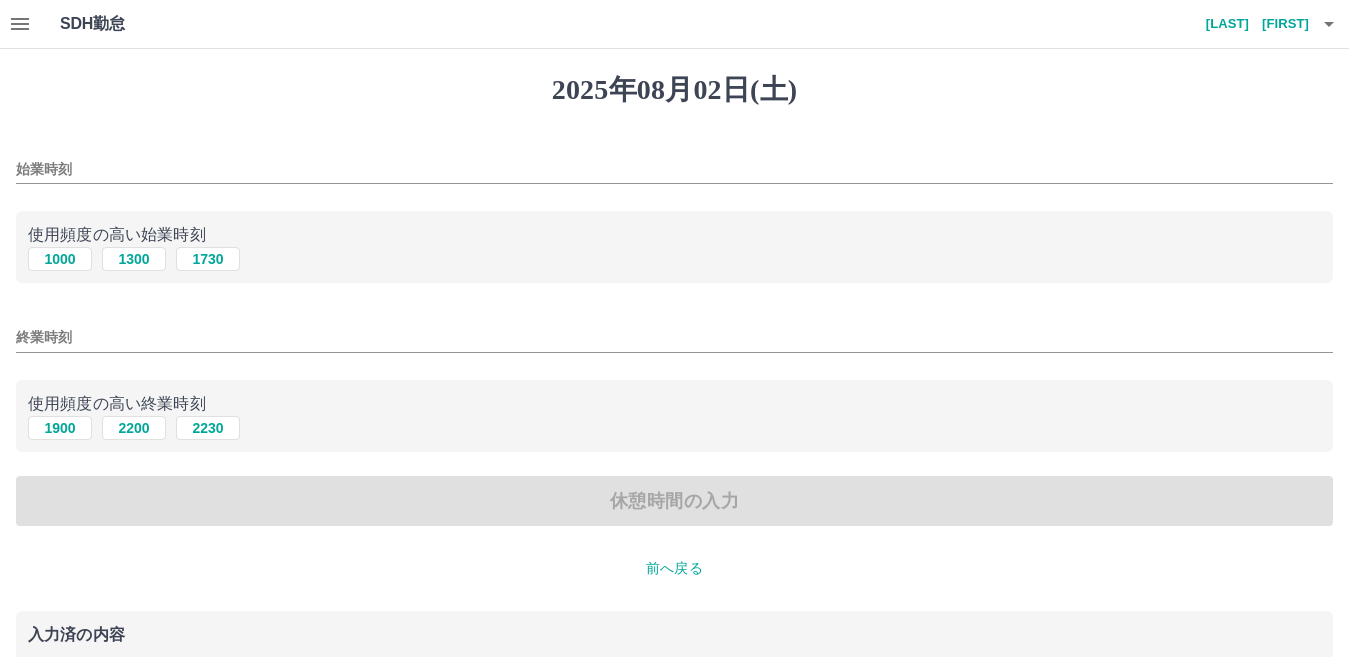 click on "始業時刻" at bounding box center (674, 169) 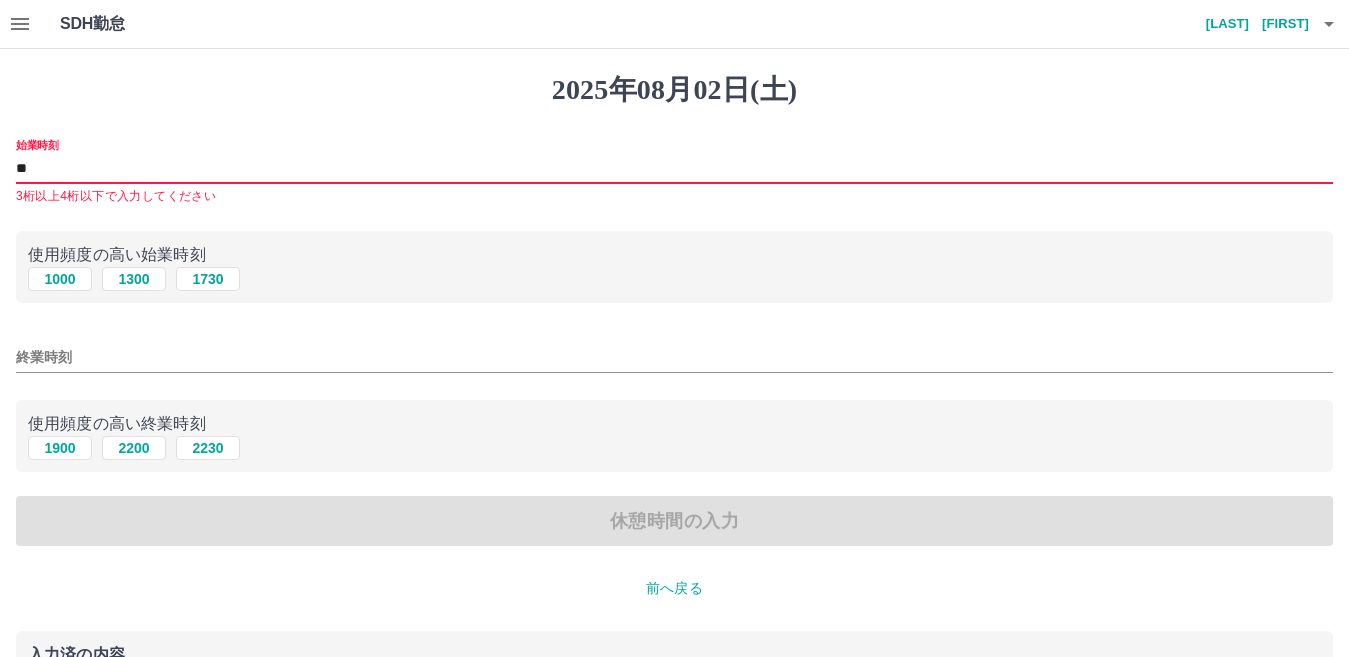 type on "****" 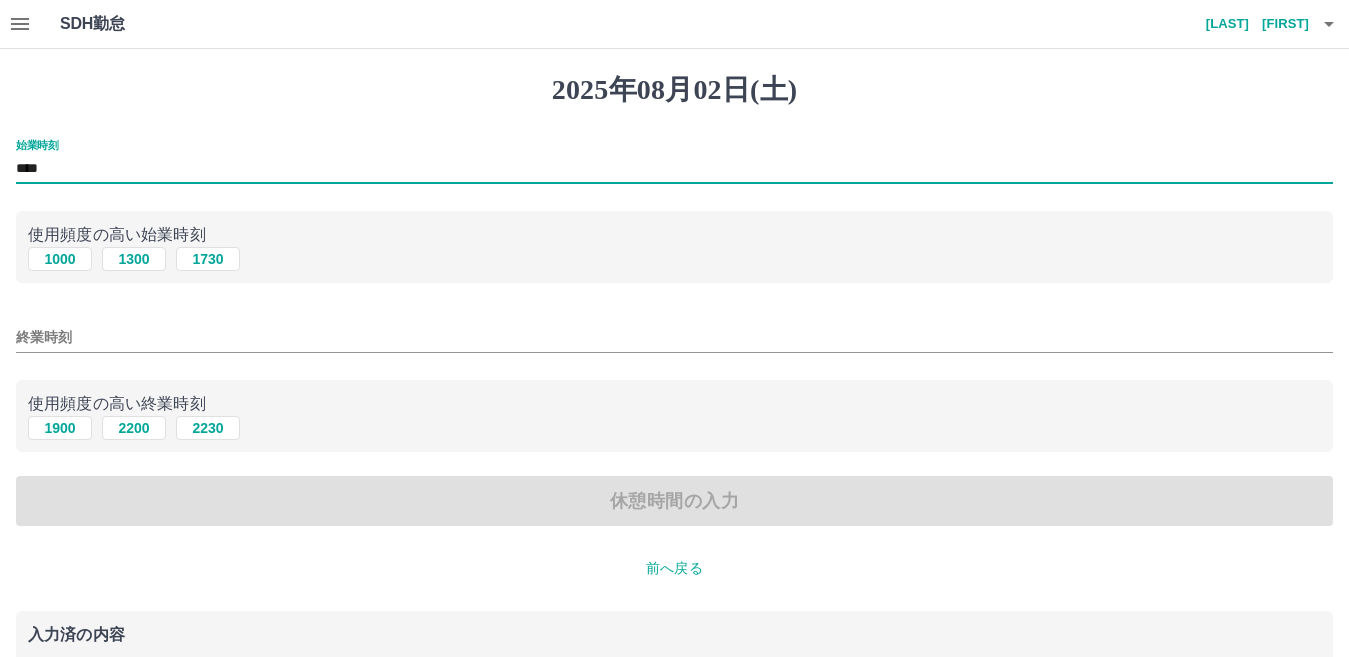 click on "終業時刻" at bounding box center (674, 337) 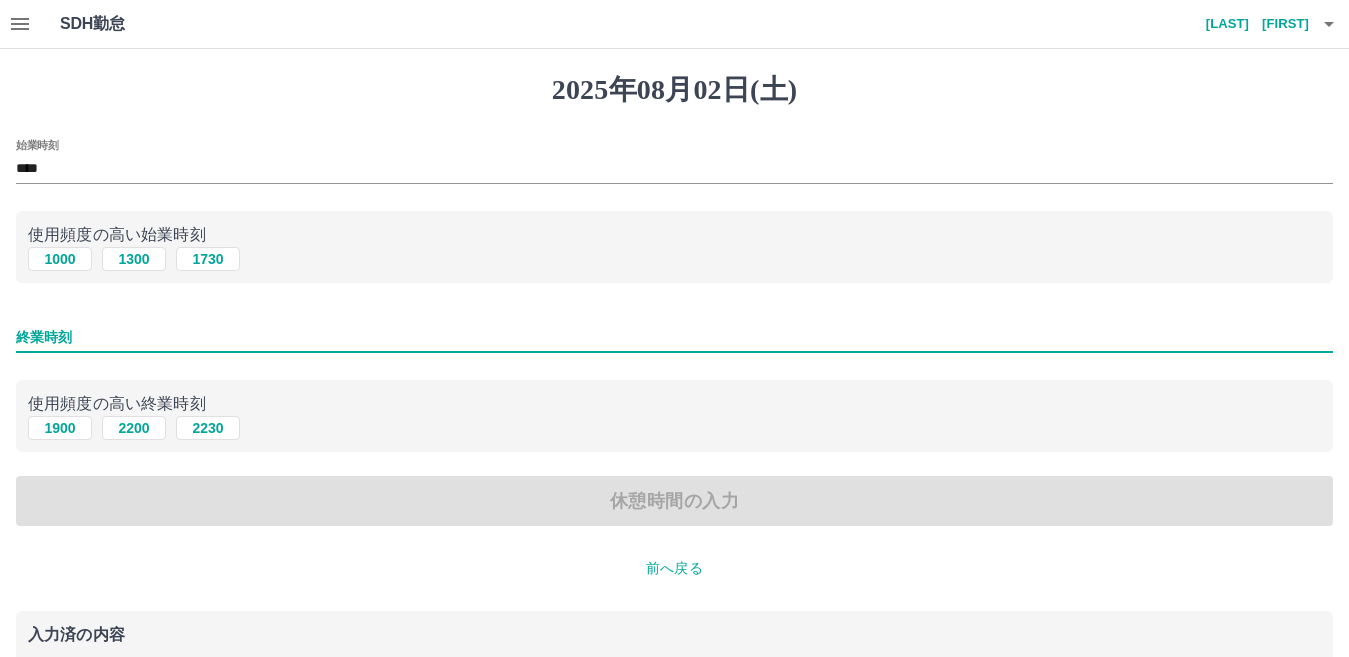 type on "****" 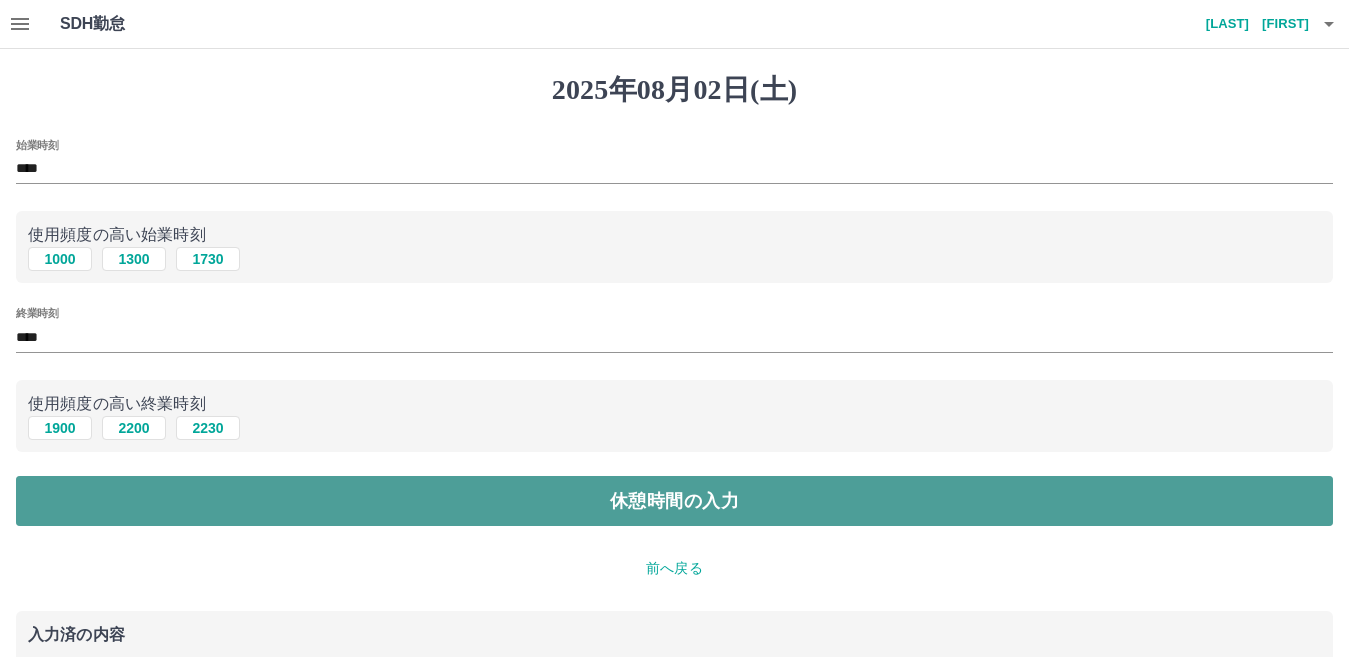 click on "休憩時間の入力" at bounding box center [674, 501] 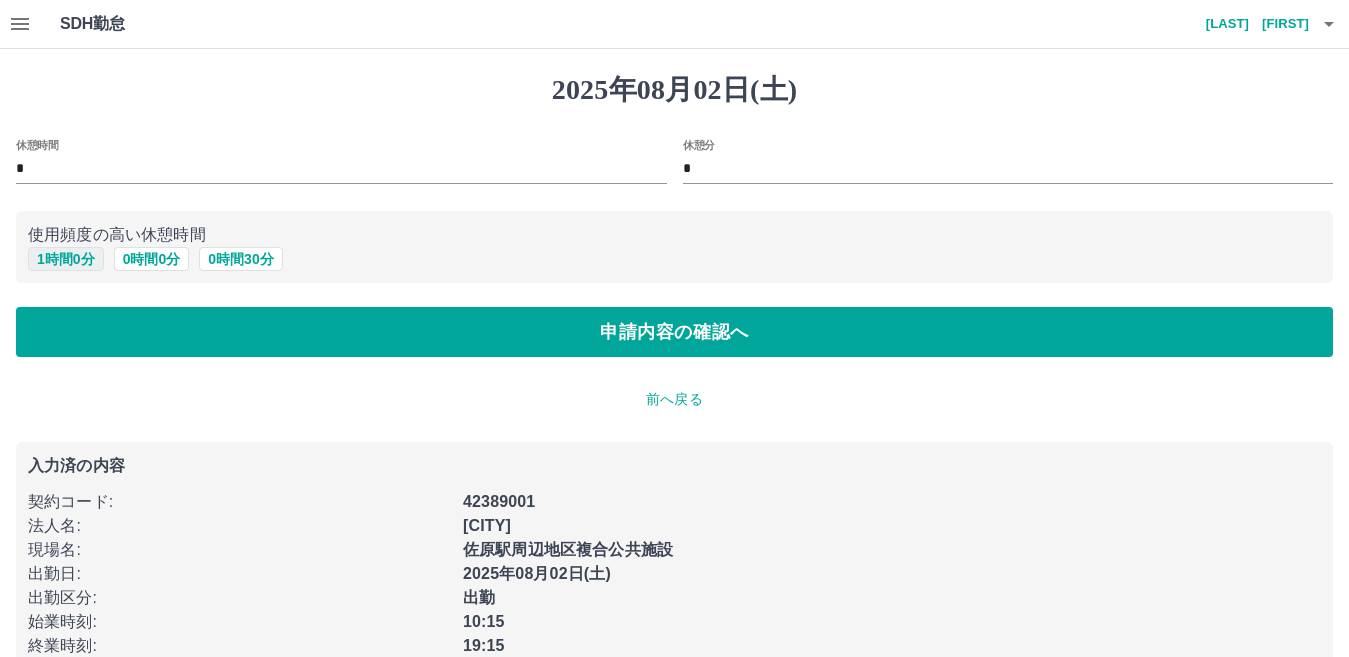 click on "1 時間 0 分" at bounding box center (66, 259) 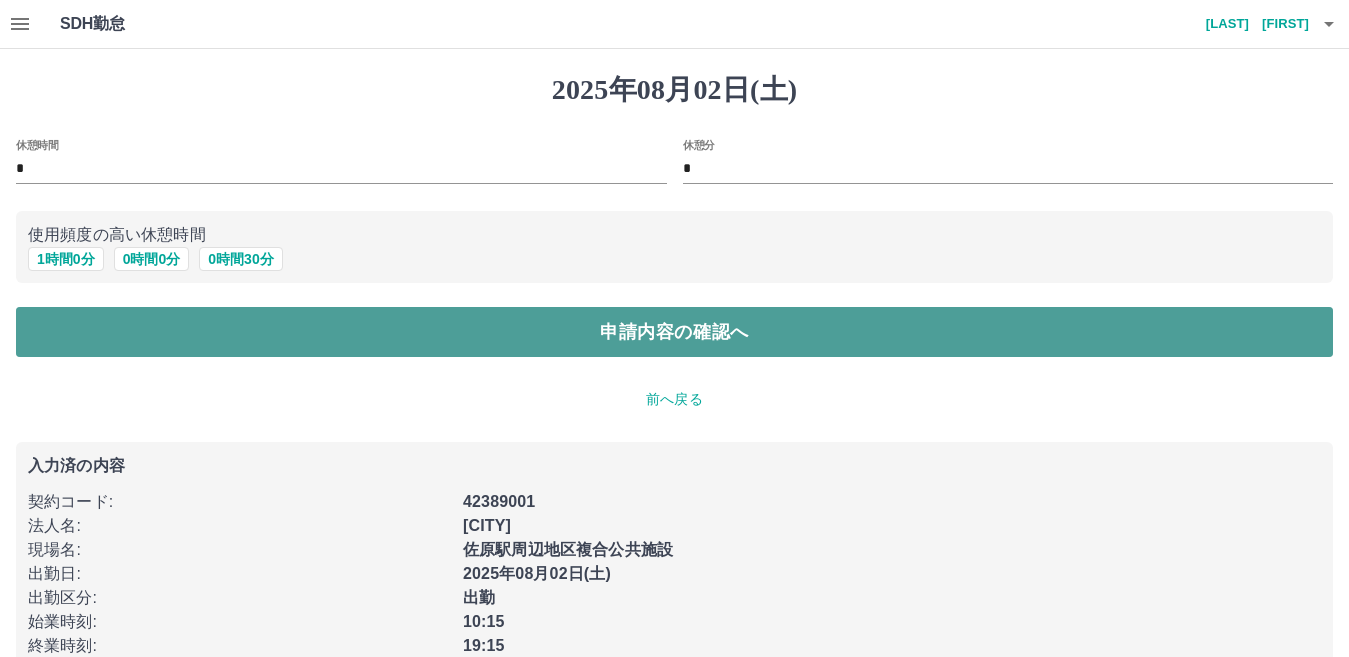 click on "申請内容の確認へ" at bounding box center (674, 332) 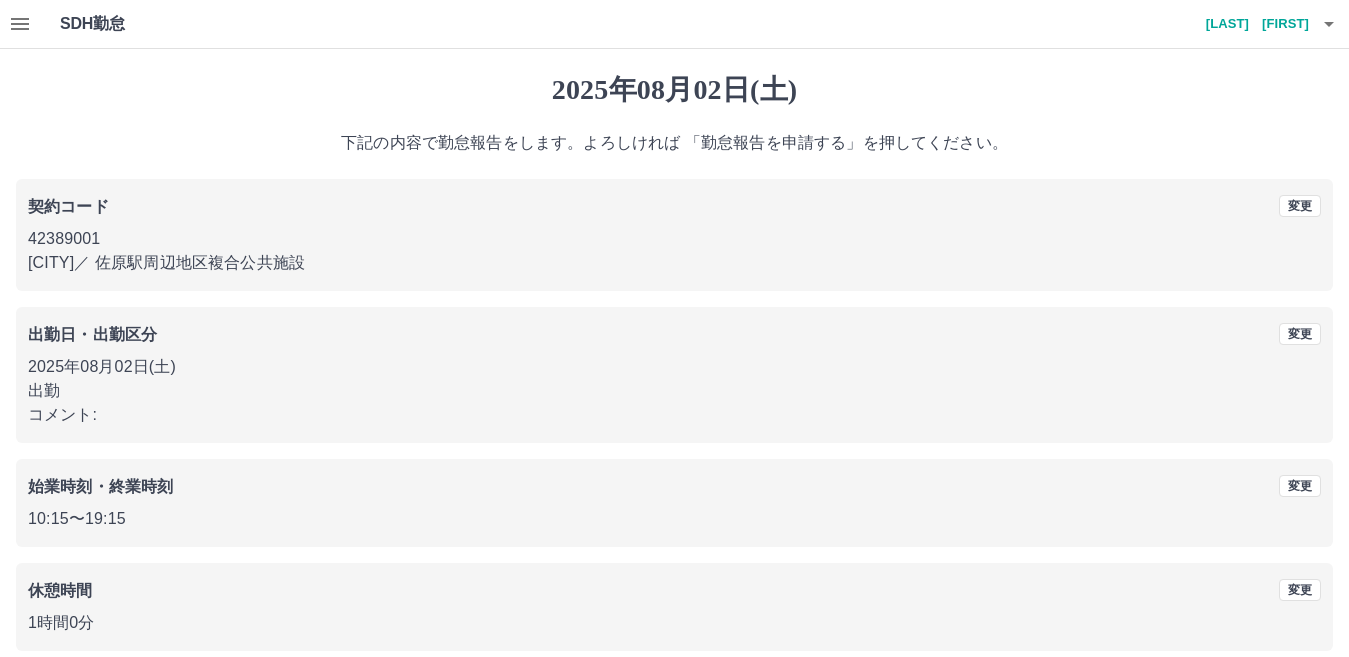 scroll, scrollTop: 91, scrollLeft: 0, axis: vertical 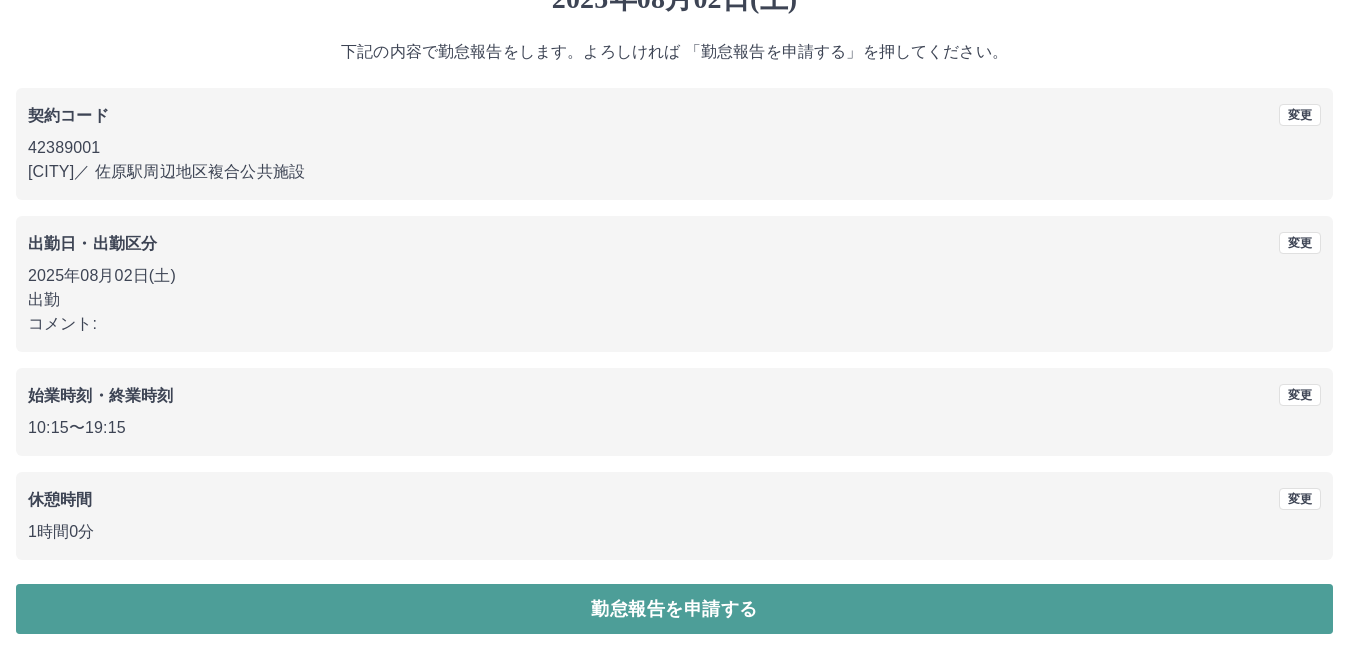 click on "勤怠報告を申請する" at bounding box center [674, 609] 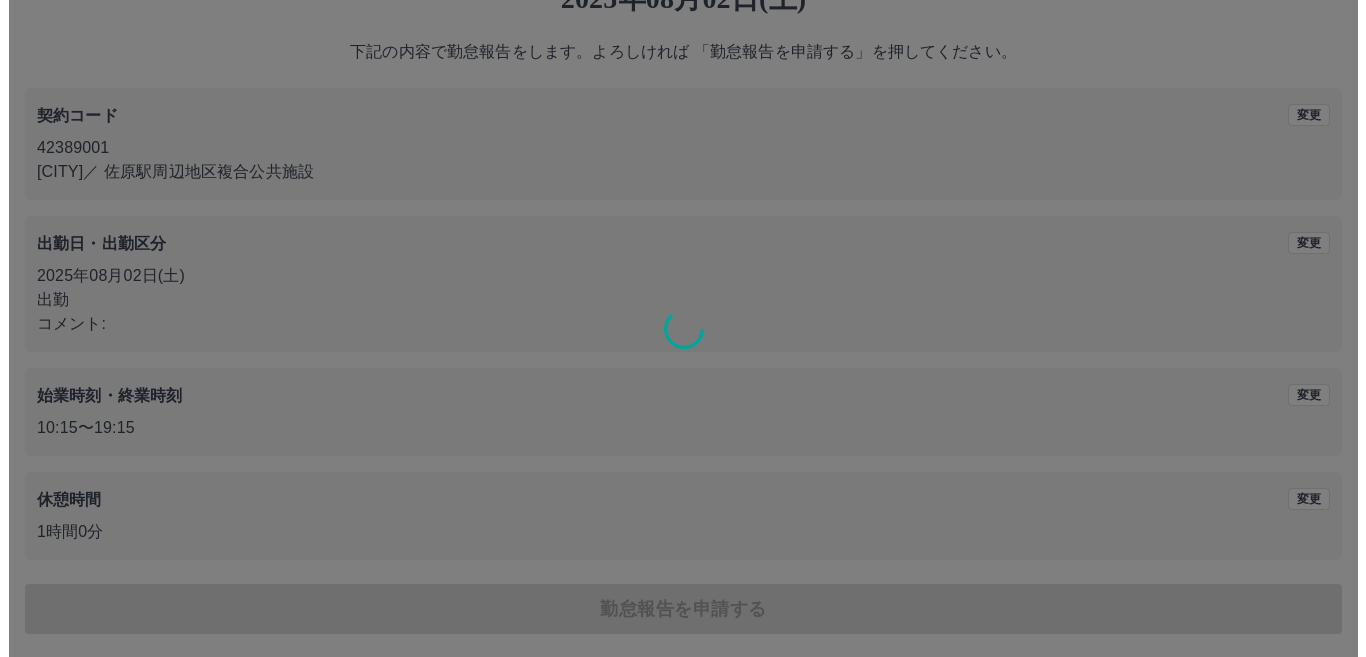 scroll, scrollTop: 0, scrollLeft: 0, axis: both 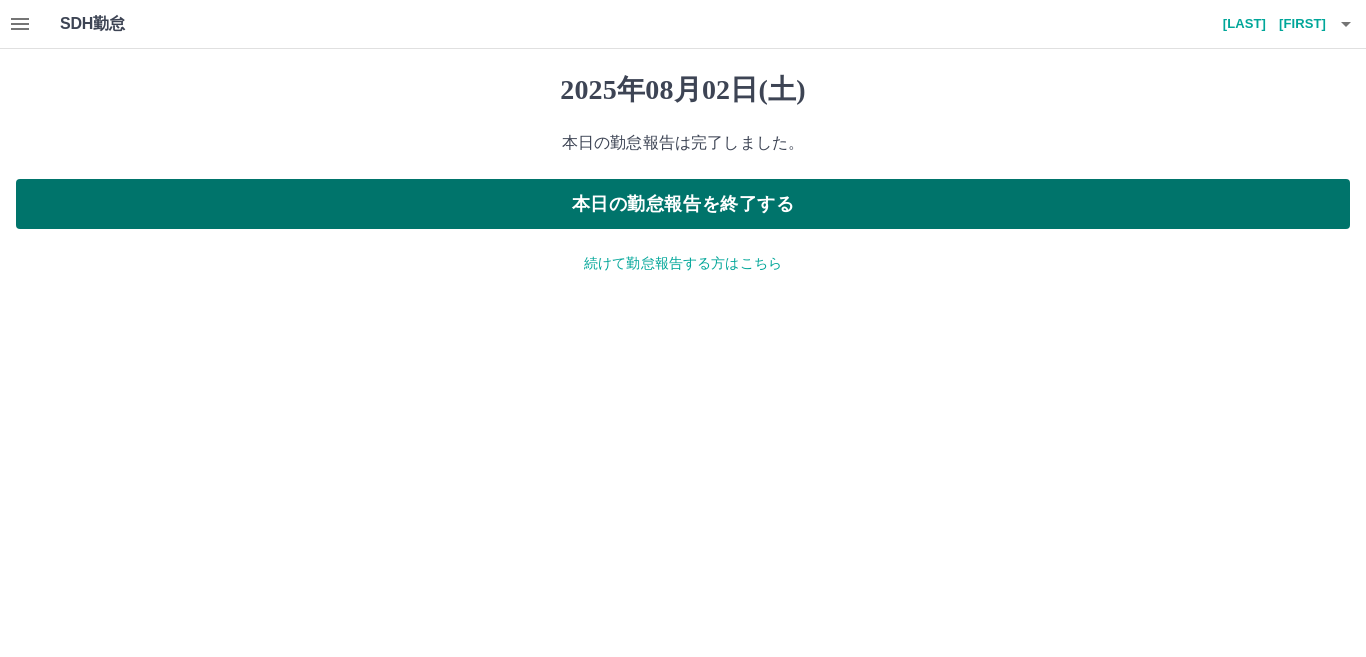 click on "本日の勤怠報告を終了する" at bounding box center (683, 204) 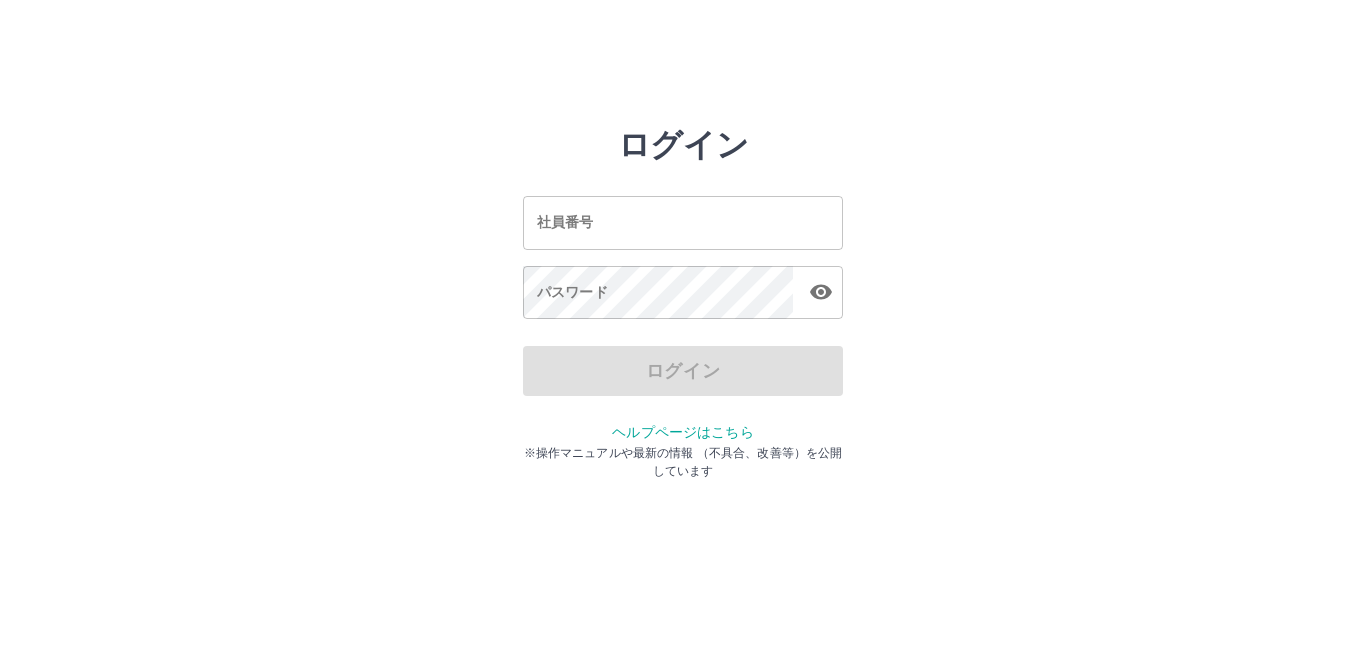 scroll, scrollTop: 0, scrollLeft: 0, axis: both 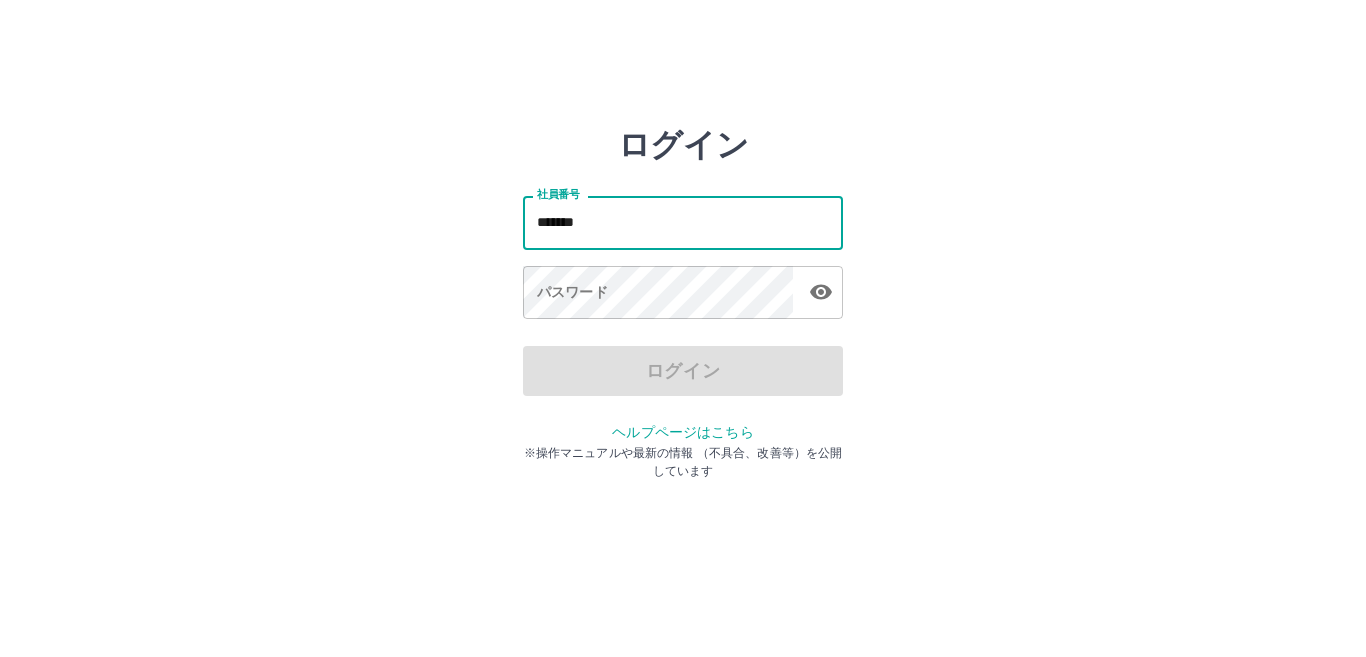 type on "*******" 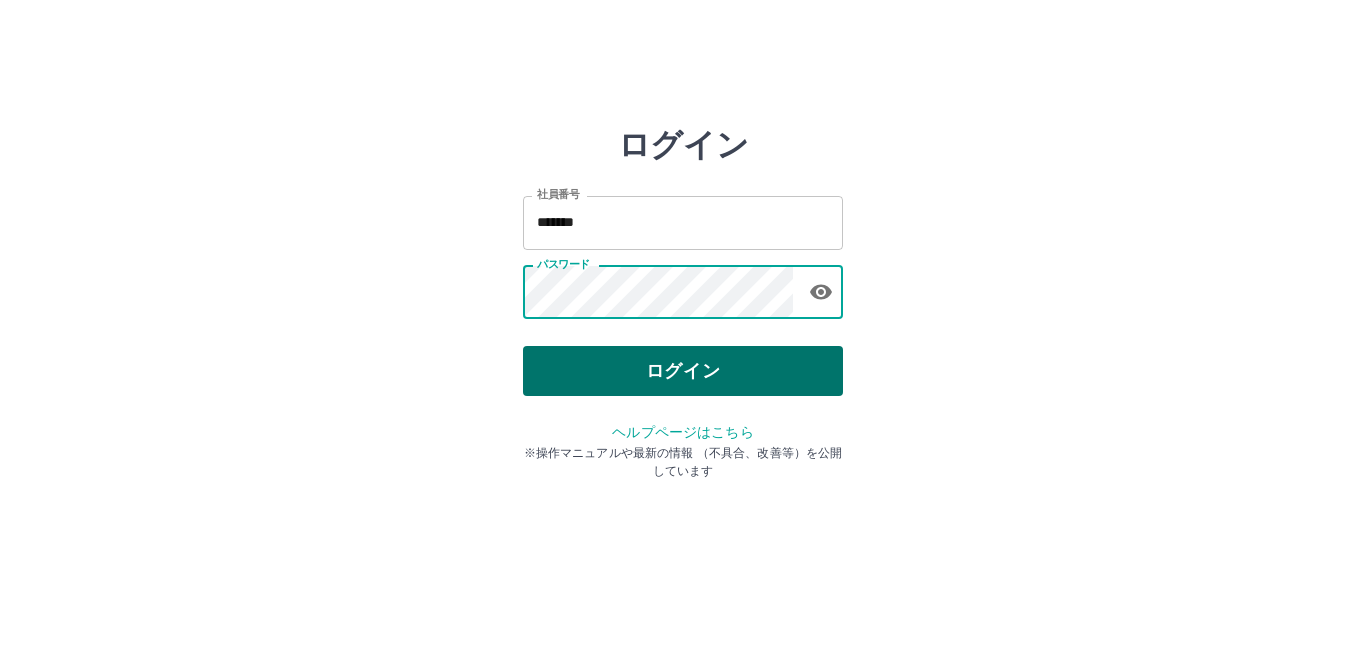 click on "ログイン" at bounding box center (683, 371) 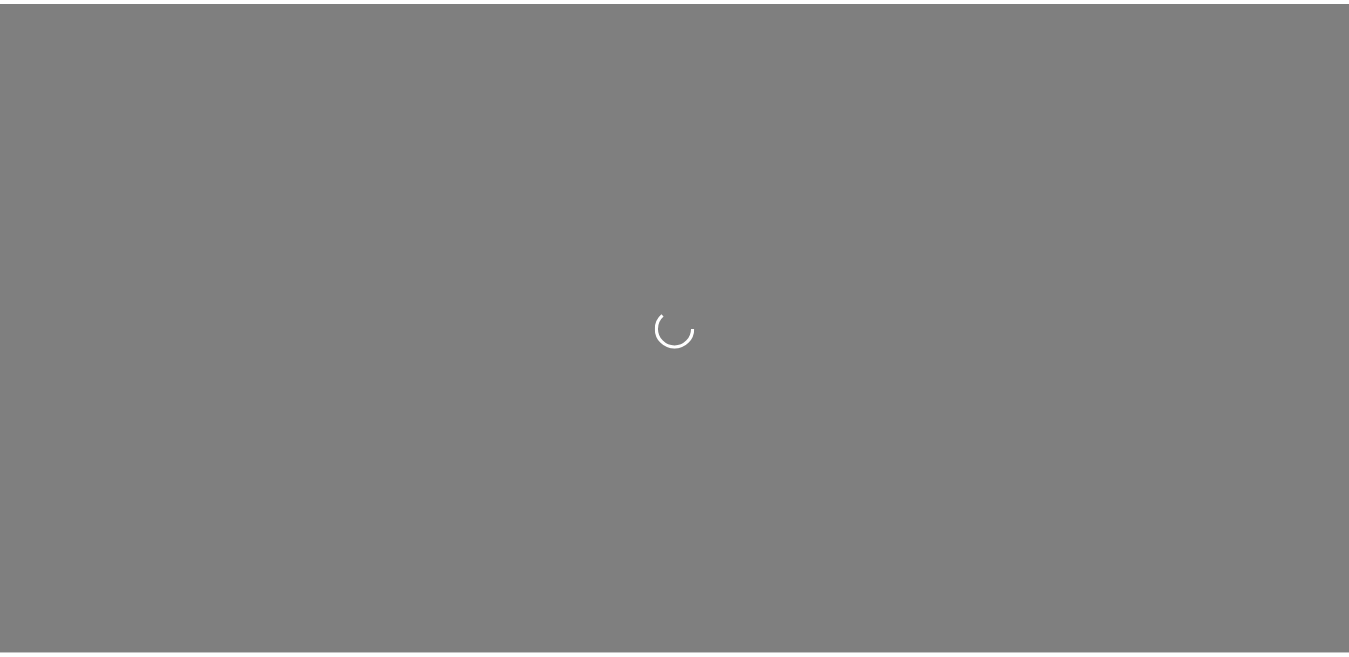scroll, scrollTop: 0, scrollLeft: 0, axis: both 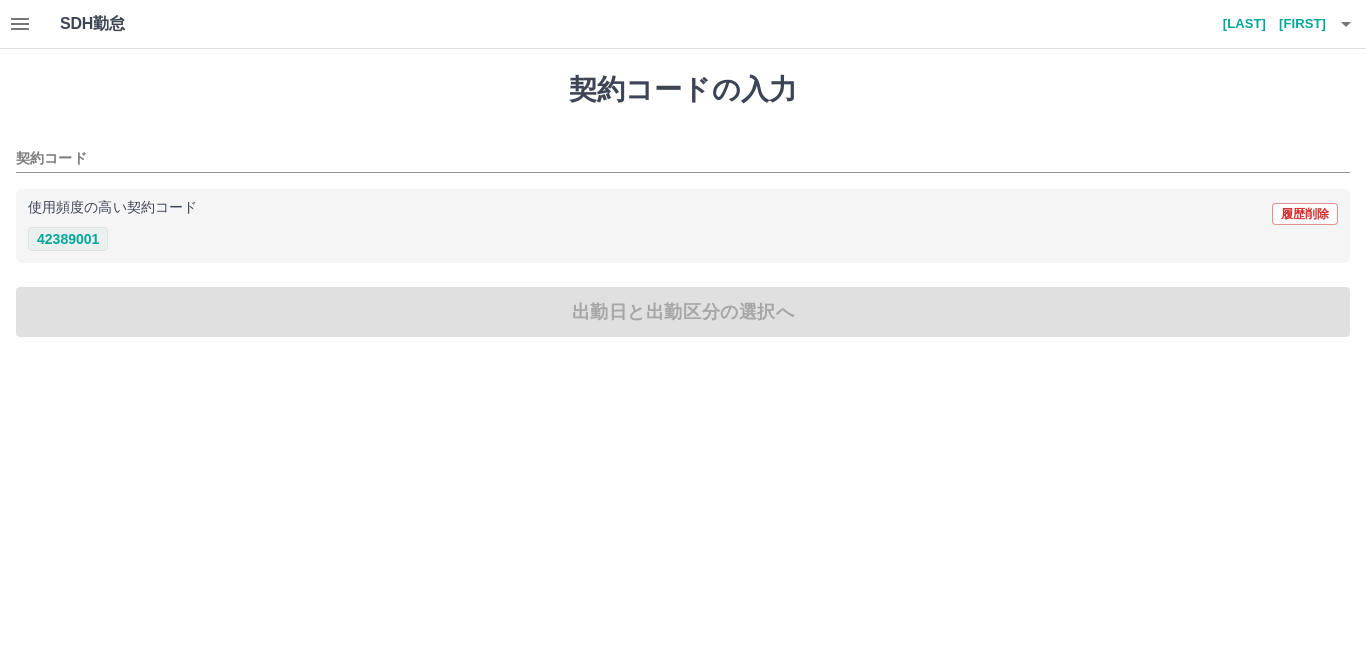 click on "42389001" at bounding box center (68, 239) 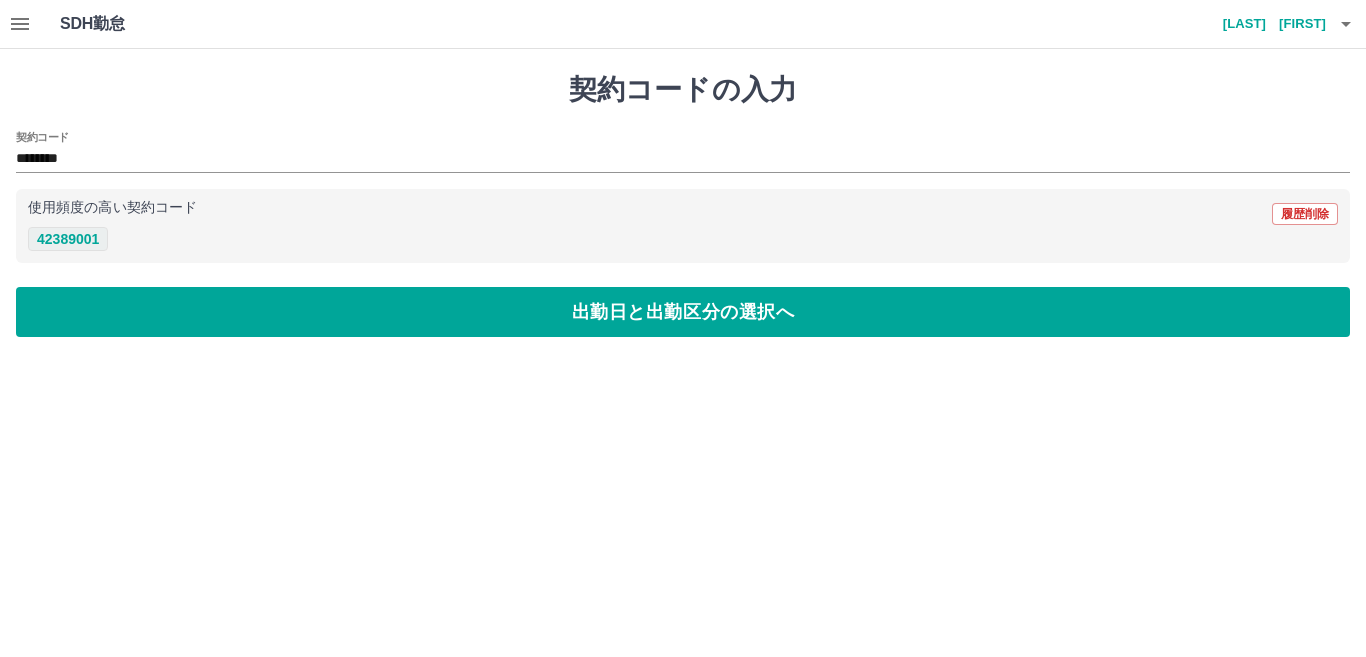type on "********" 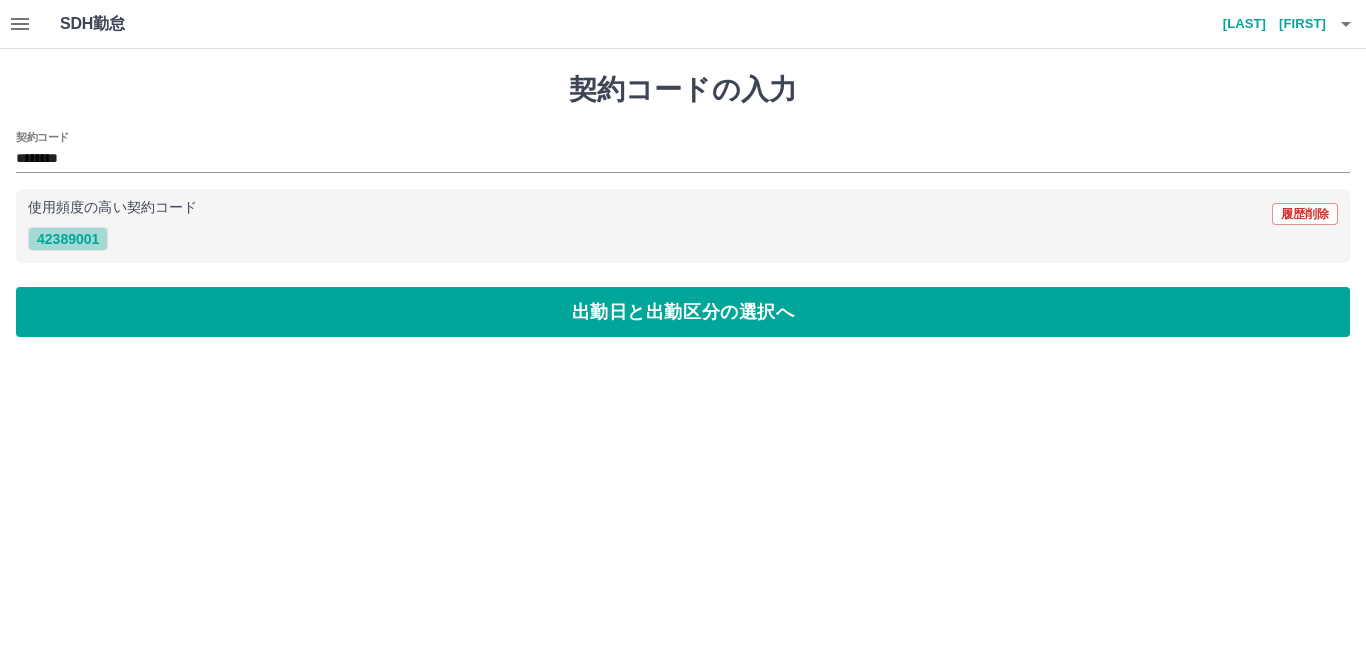 click on "42389001" at bounding box center (68, 239) 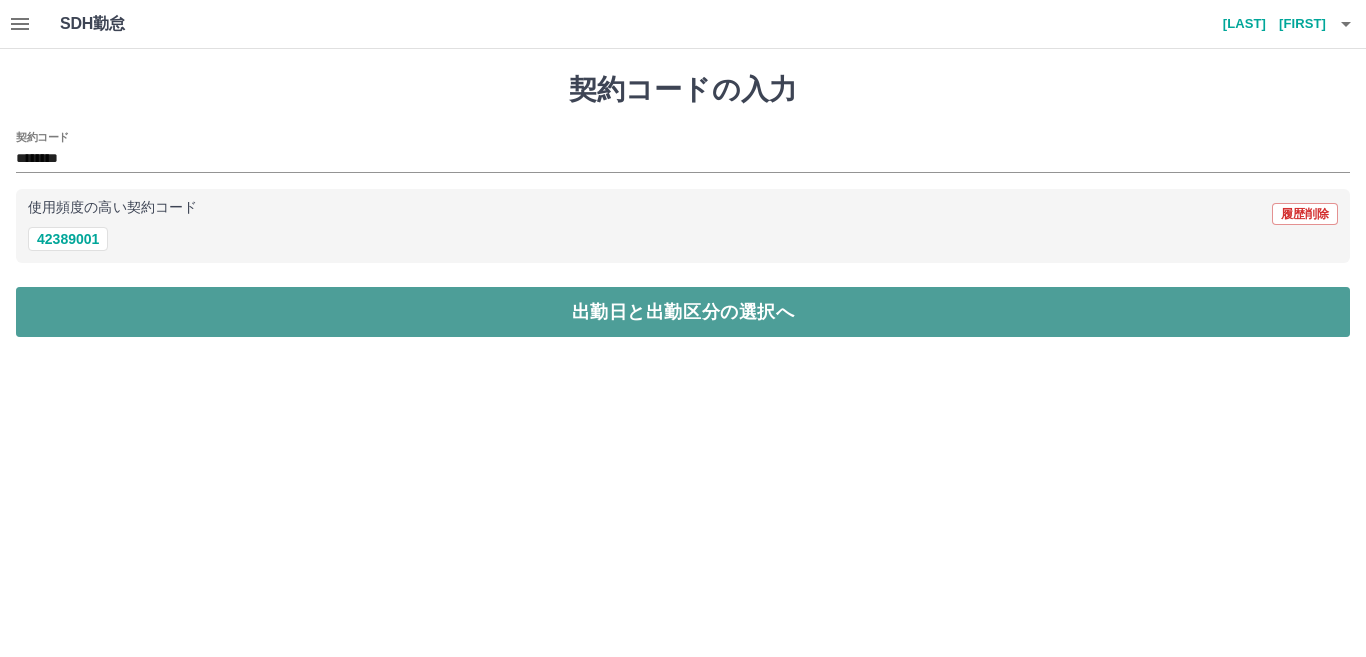 click on "出勤日と出勤区分の選択へ" at bounding box center [683, 312] 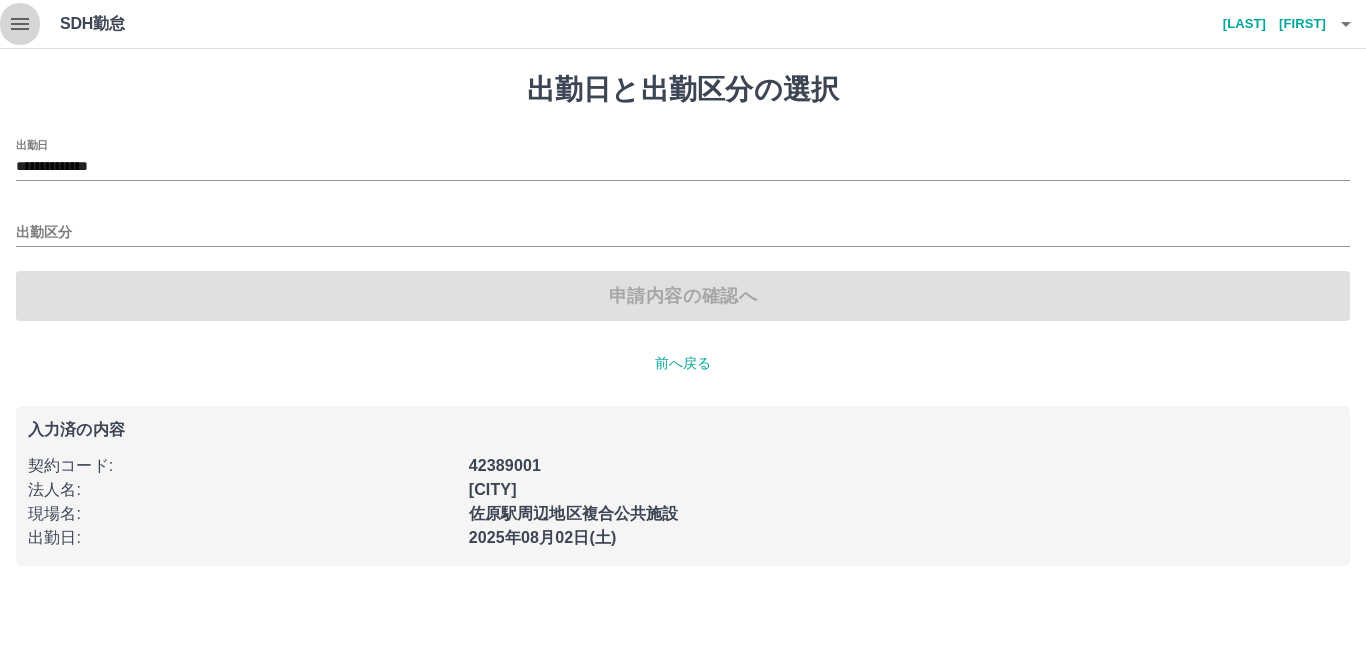 click at bounding box center [20, 24] 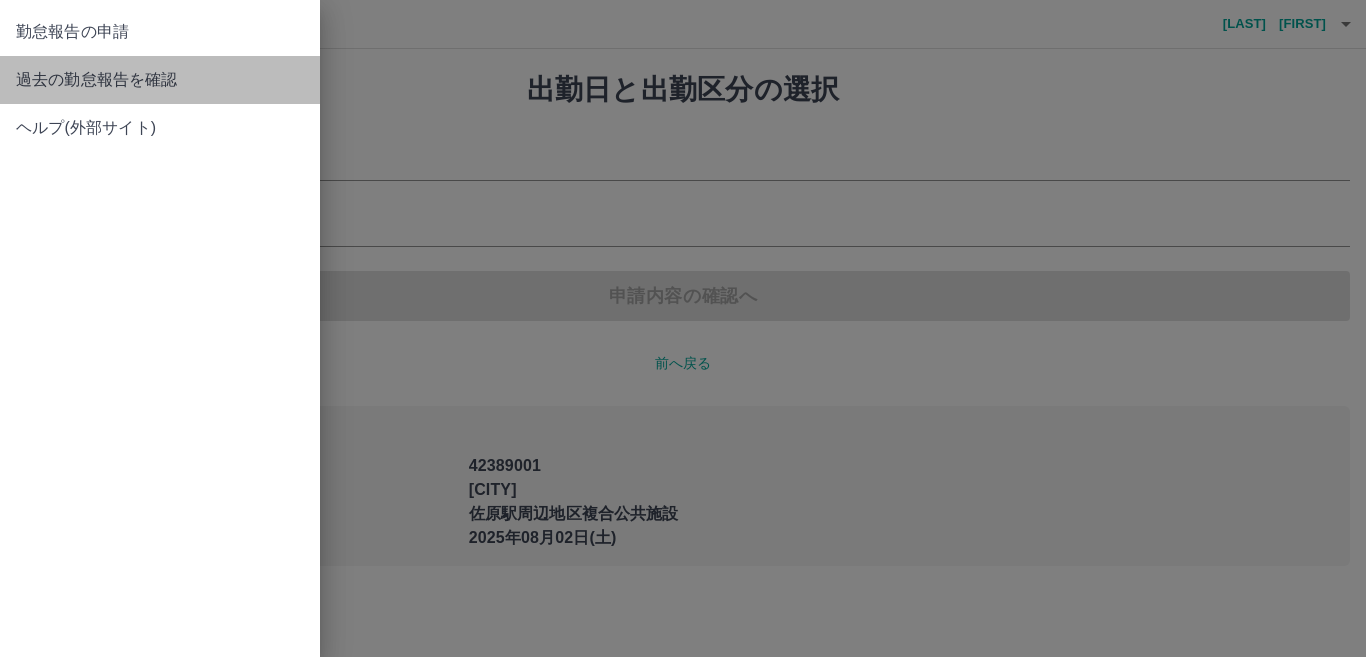 click on "過去の勤怠報告を確認" at bounding box center (160, 80) 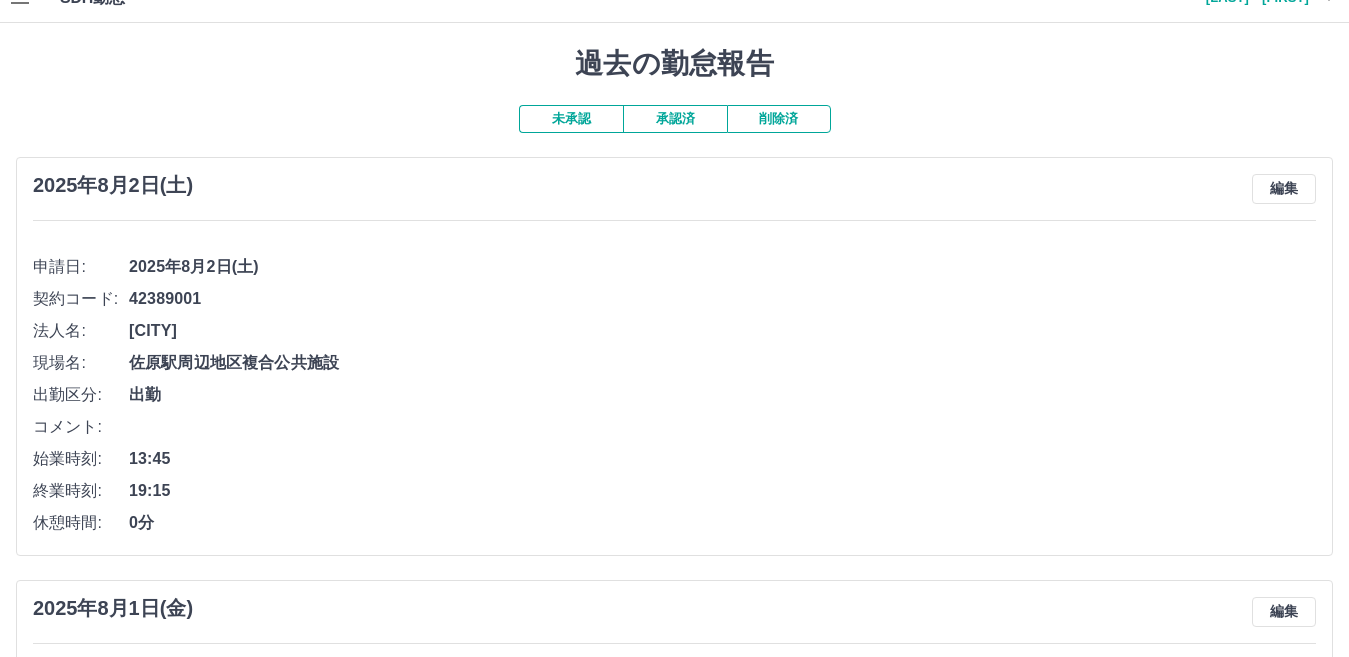 scroll, scrollTop: 0, scrollLeft: 0, axis: both 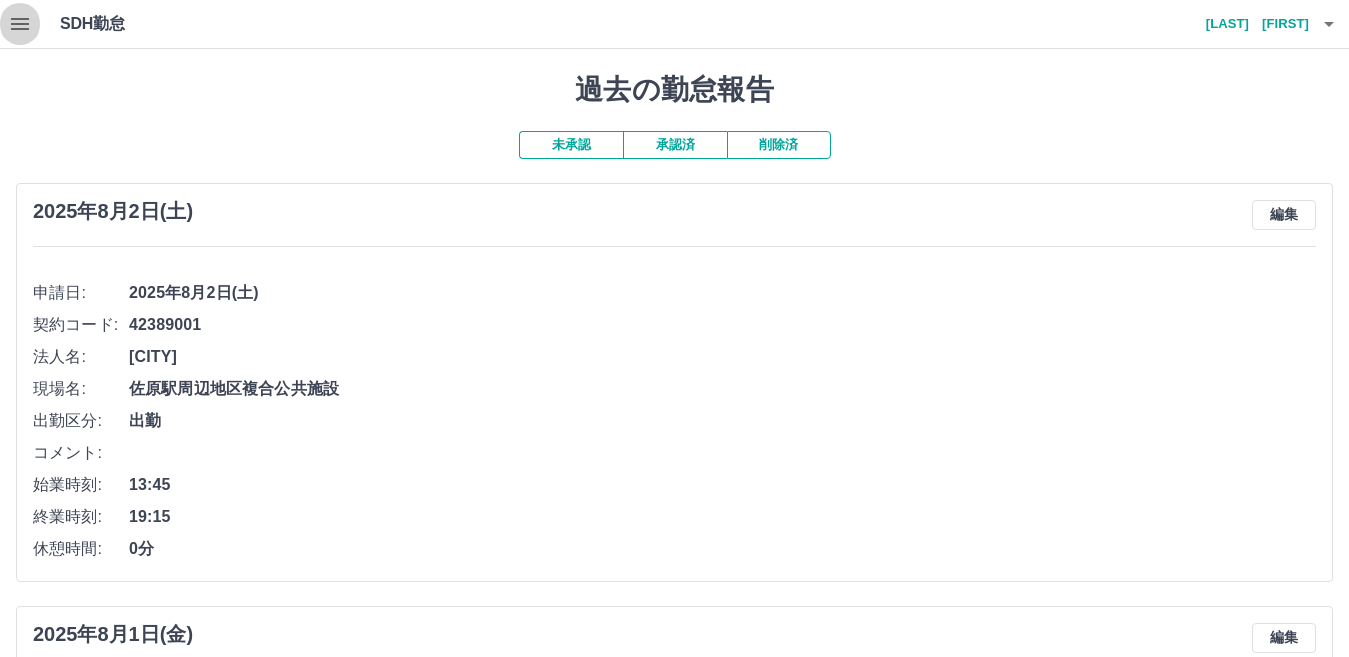 click at bounding box center [20, 24] 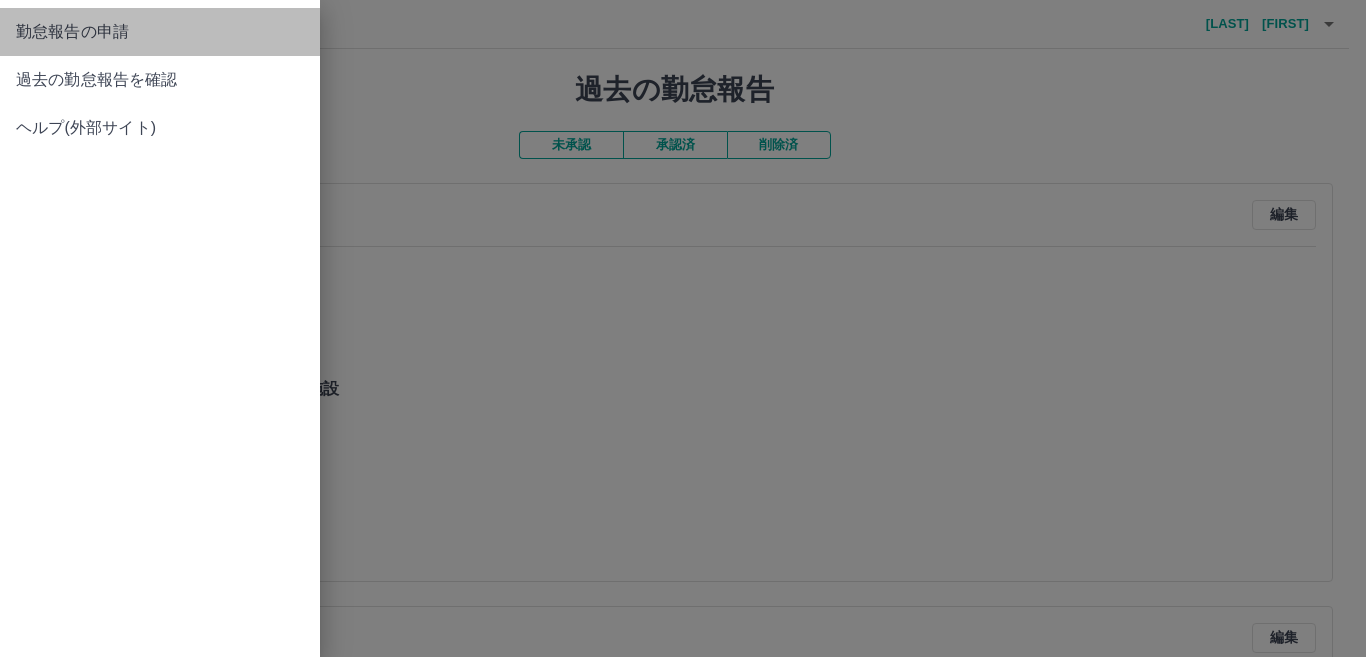 click on "勤怠報告の申請" at bounding box center [160, 32] 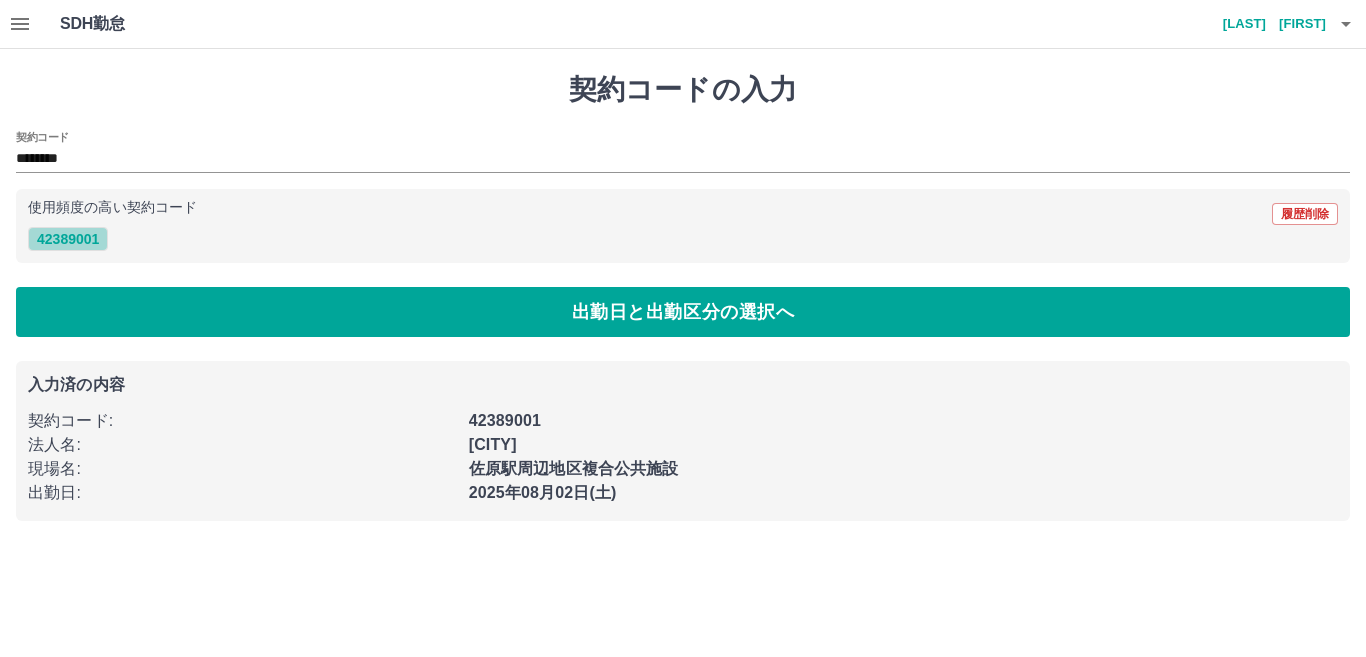 click on "42389001" at bounding box center (68, 239) 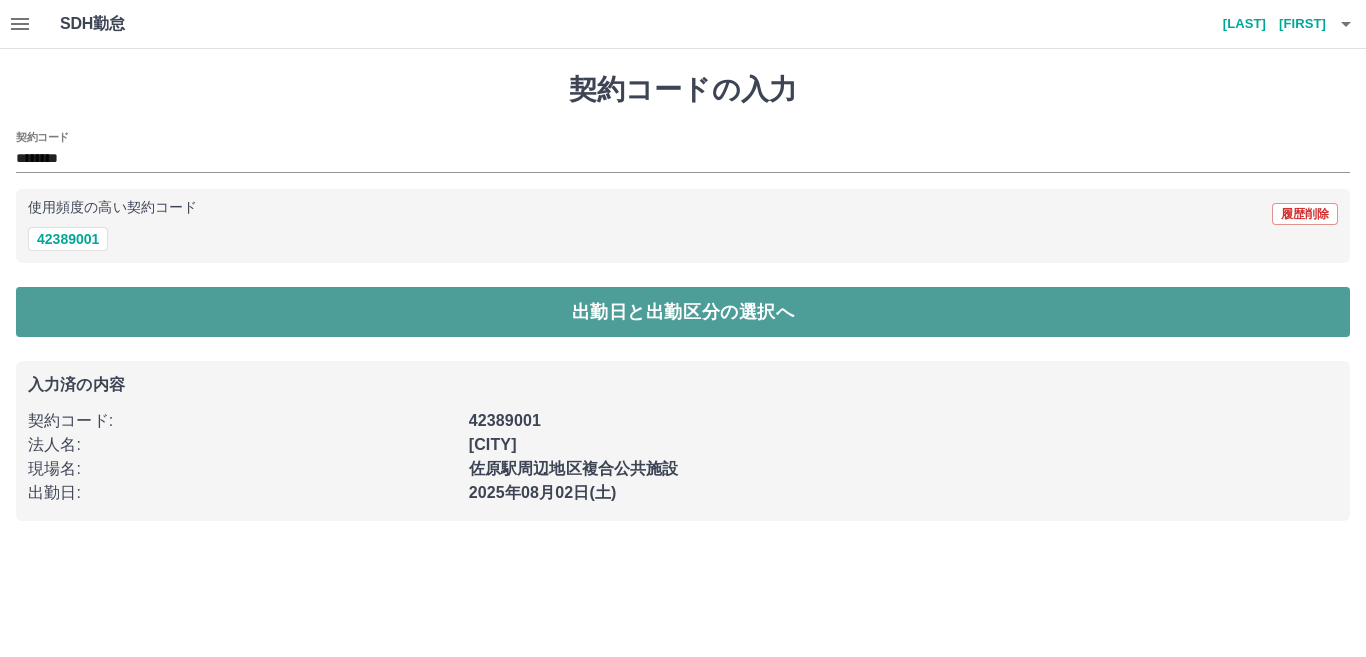 click on "出勤日と出勤区分の選択へ" at bounding box center (683, 312) 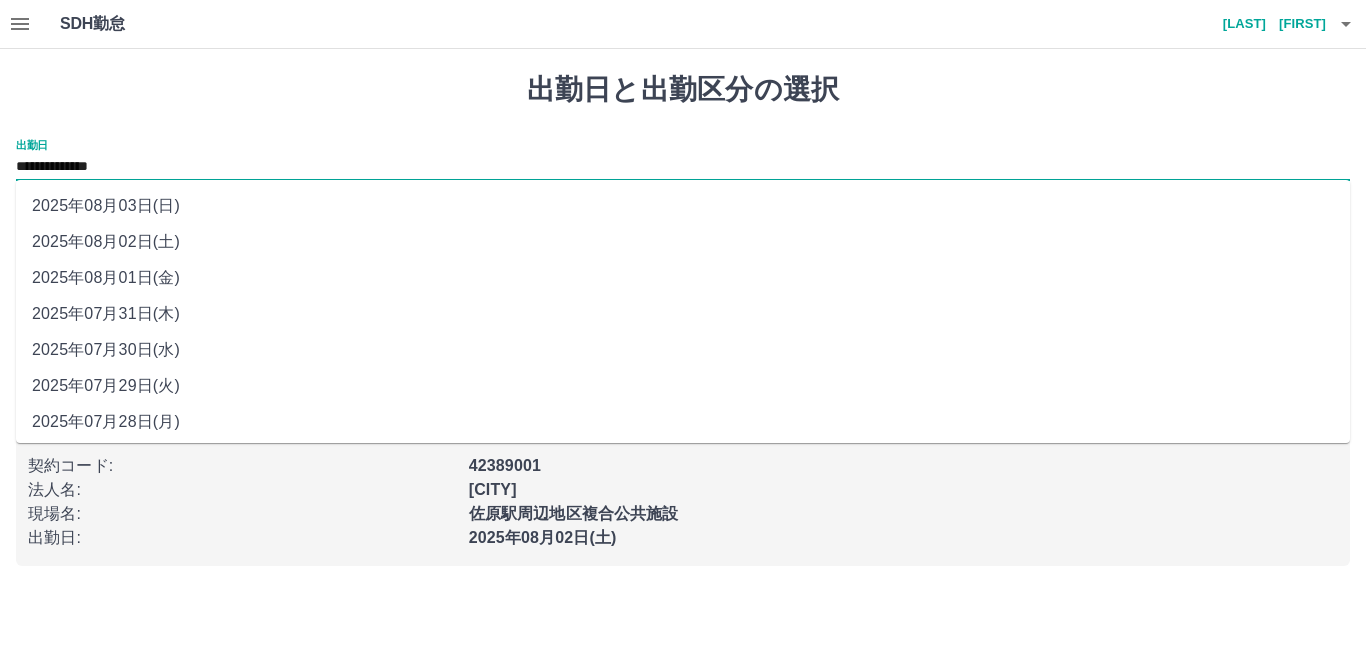click on "**********" at bounding box center (683, 167) 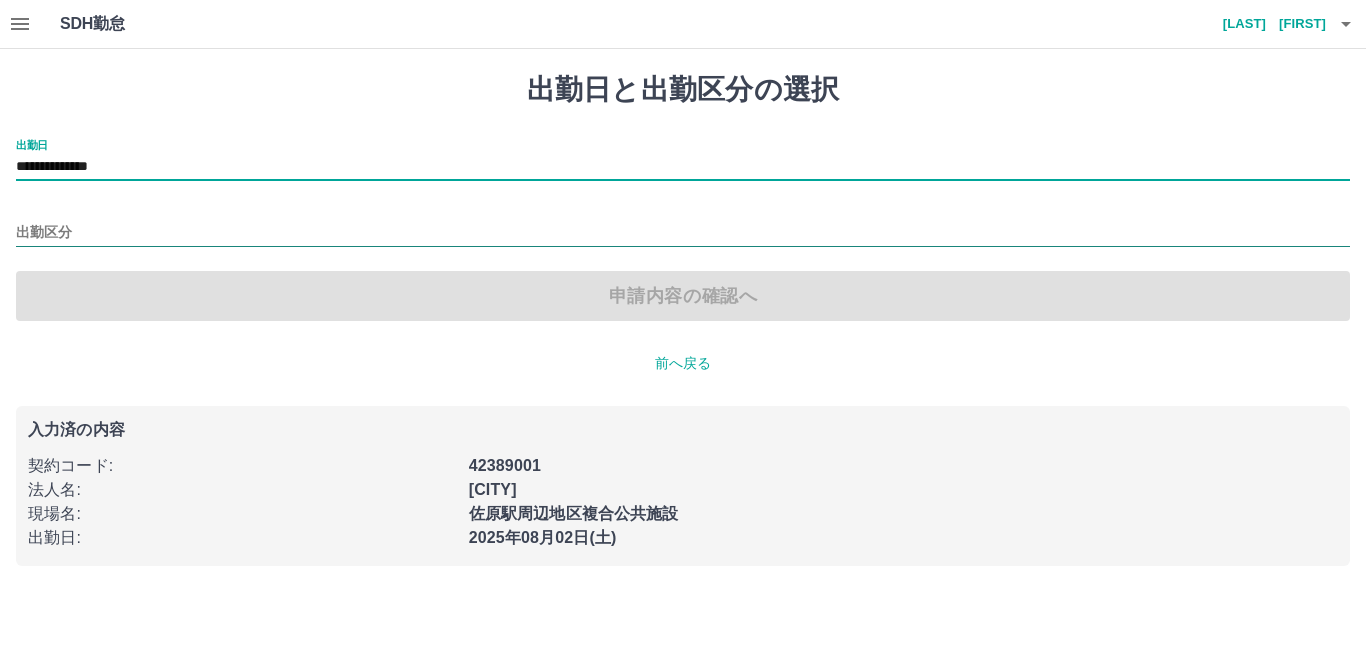 click on "出勤区分" at bounding box center [683, 233] 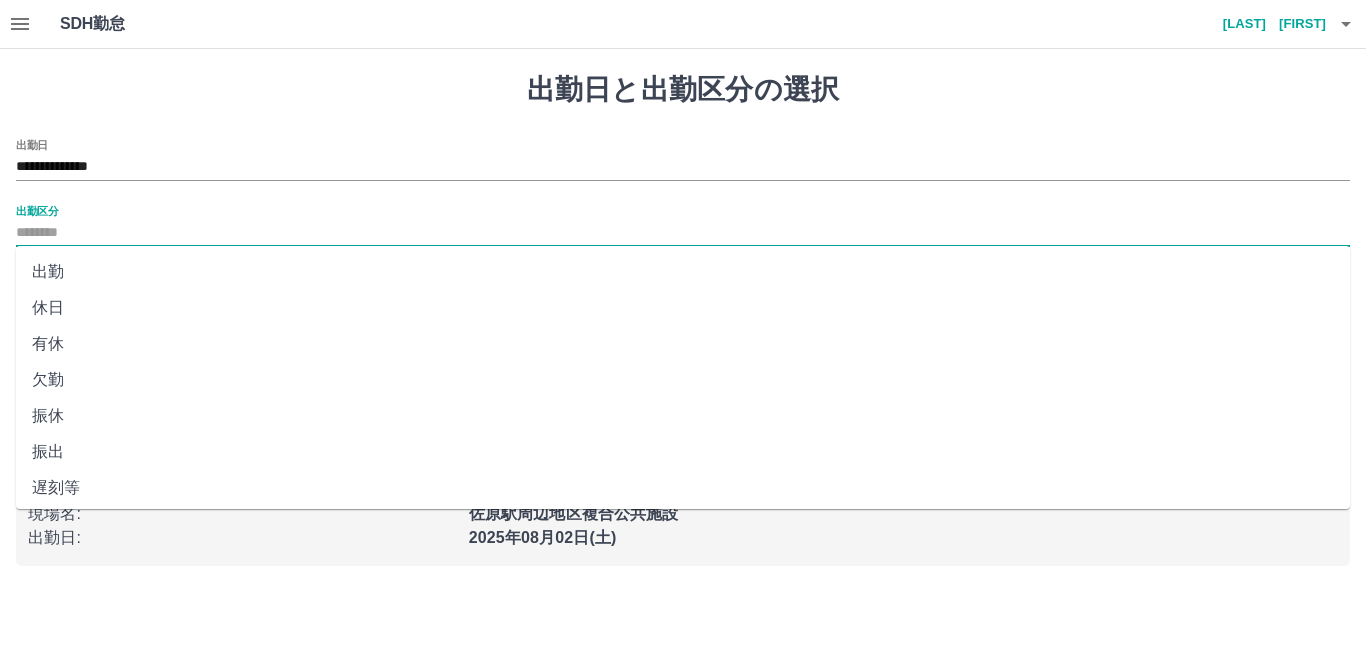 click on "休日" at bounding box center [683, 308] 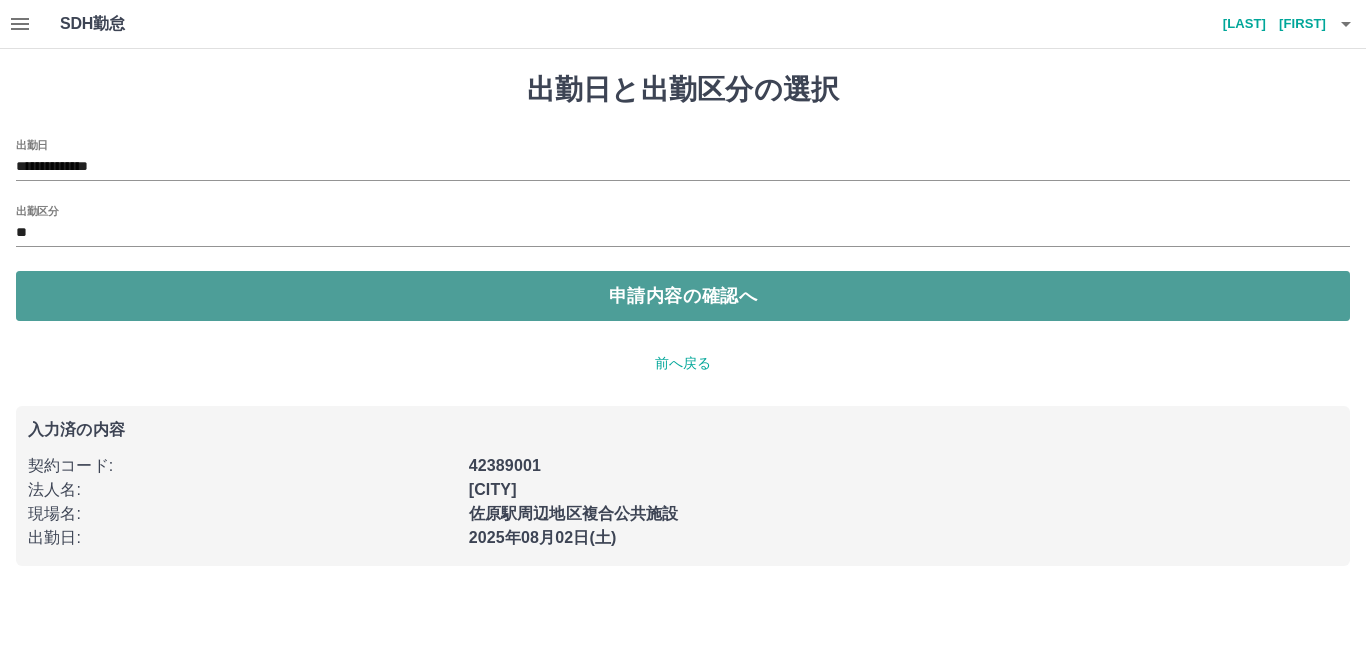 click on "申請内容の確認へ" at bounding box center (683, 296) 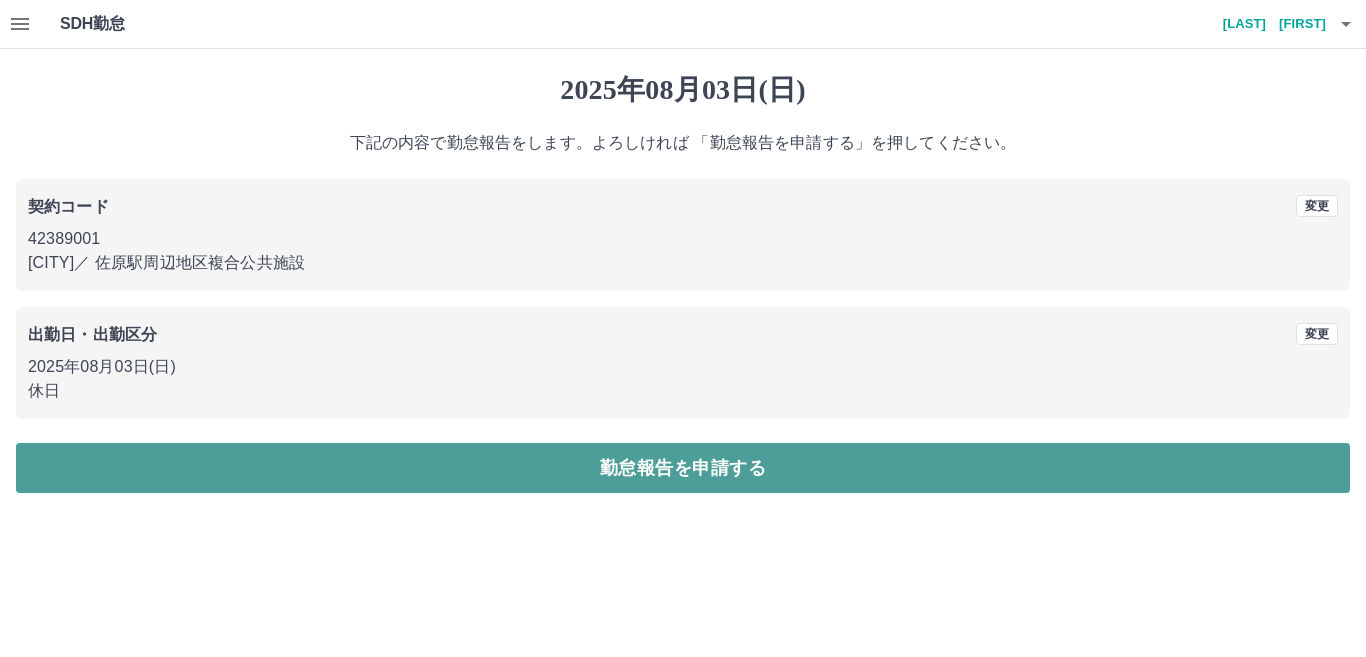 click on "勤怠報告を申請する" at bounding box center (683, 468) 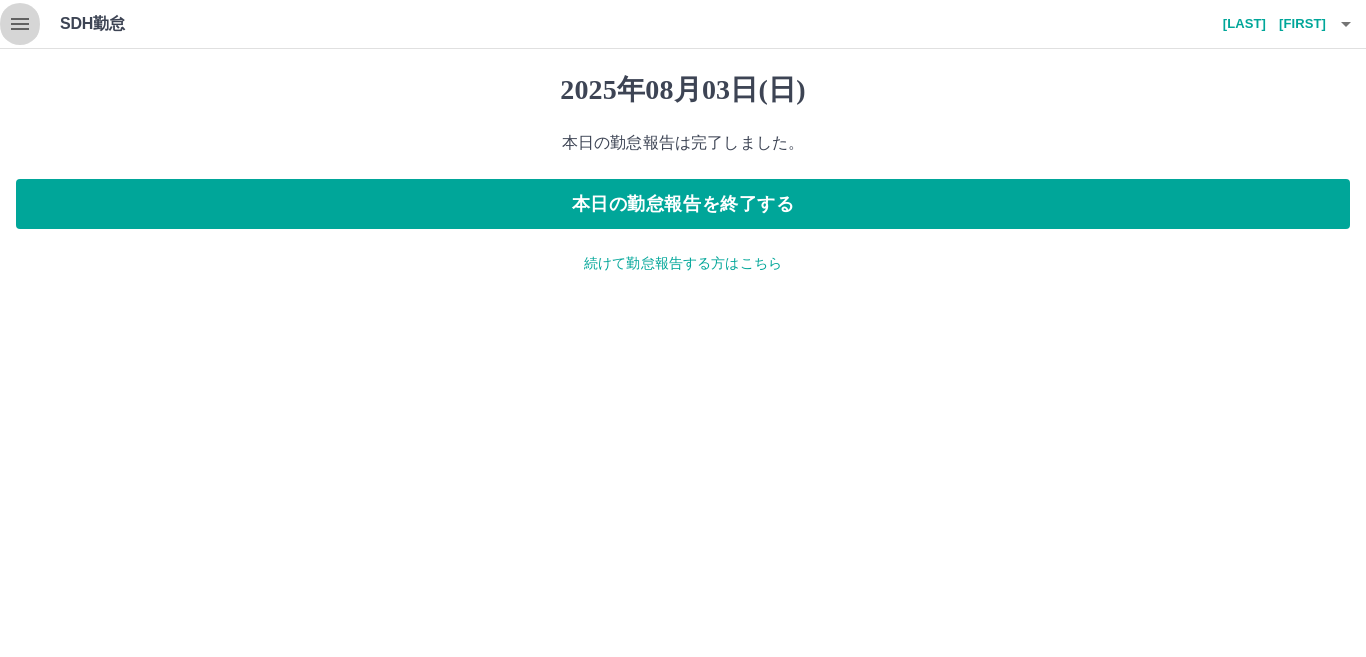 click at bounding box center (20, 24) 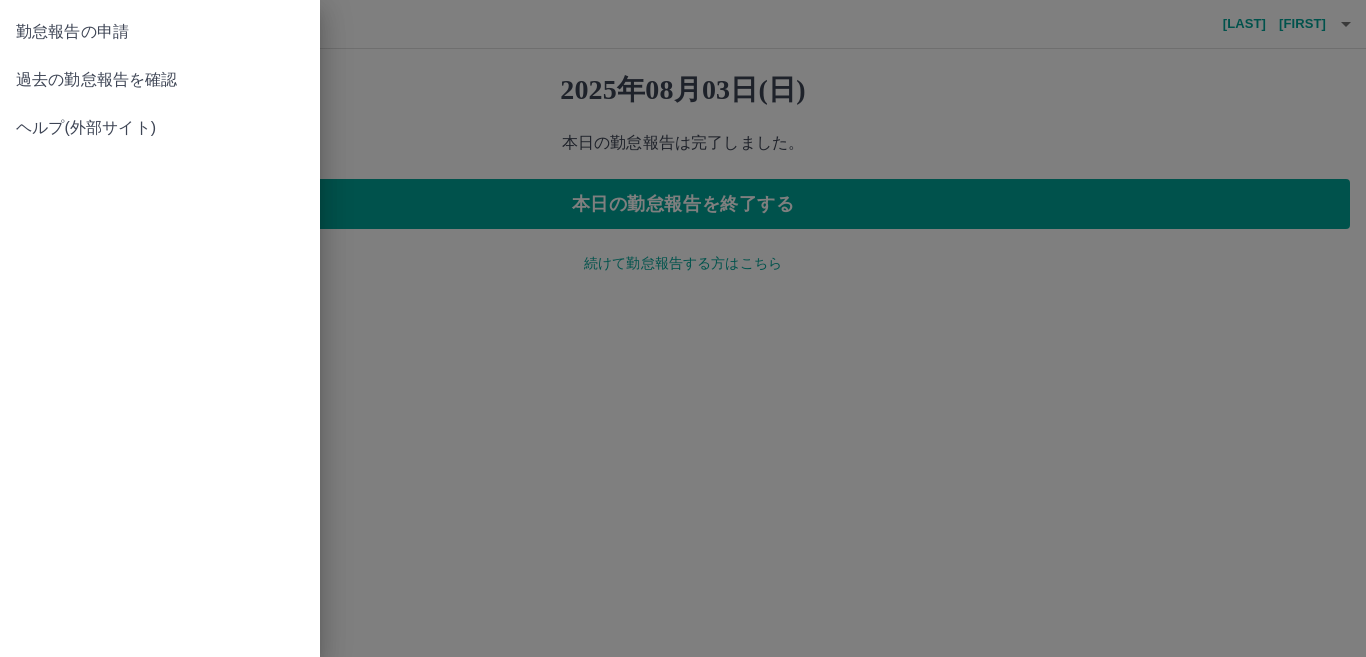 click on "過去の勤怠報告を確認" at bounding box center [160, 80] 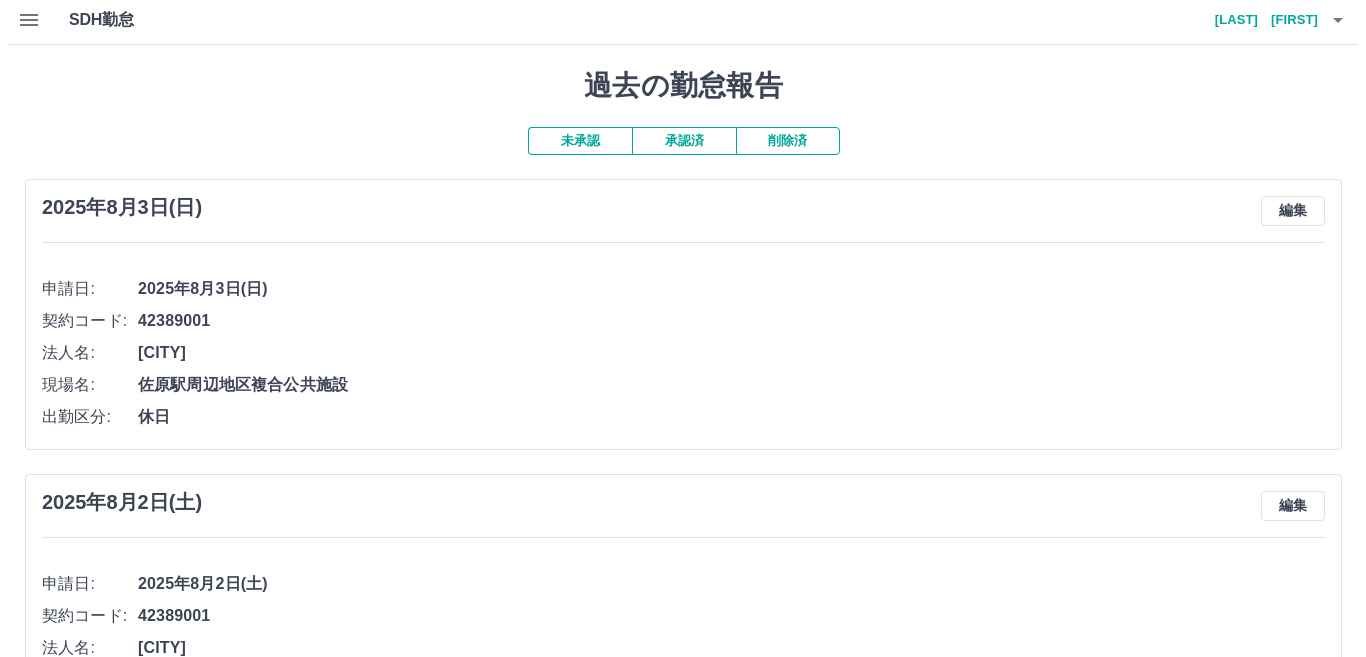 scroll, scrollTop: 0, scrollLeft: 0, axis: both 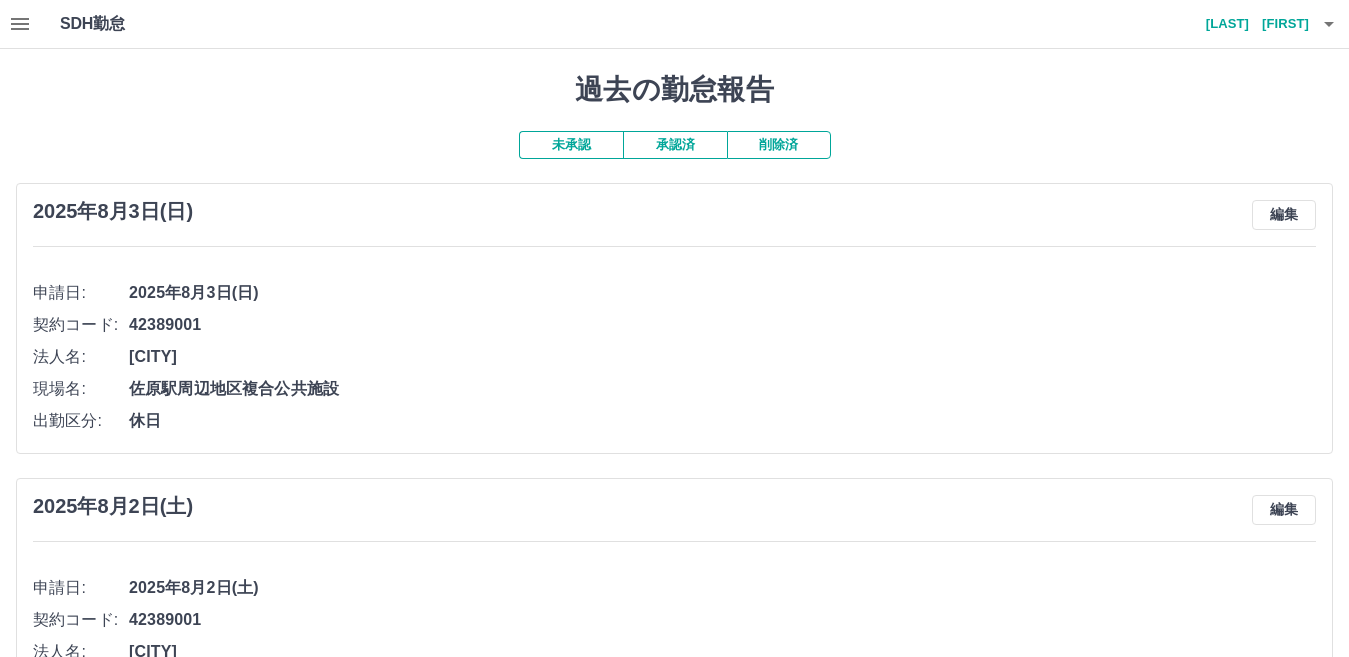 click on "小池　悟" at bounding box center [1249, 24] 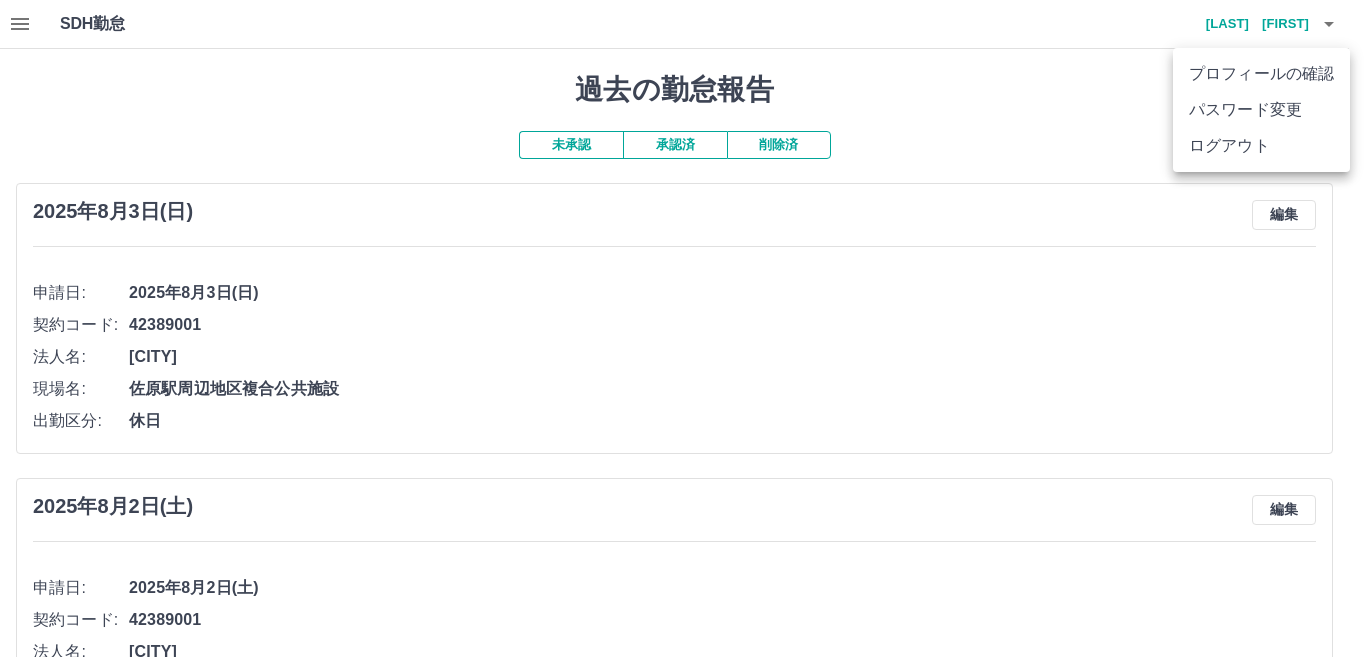 click on "ログアウト" at bounding box center [1261, 146] 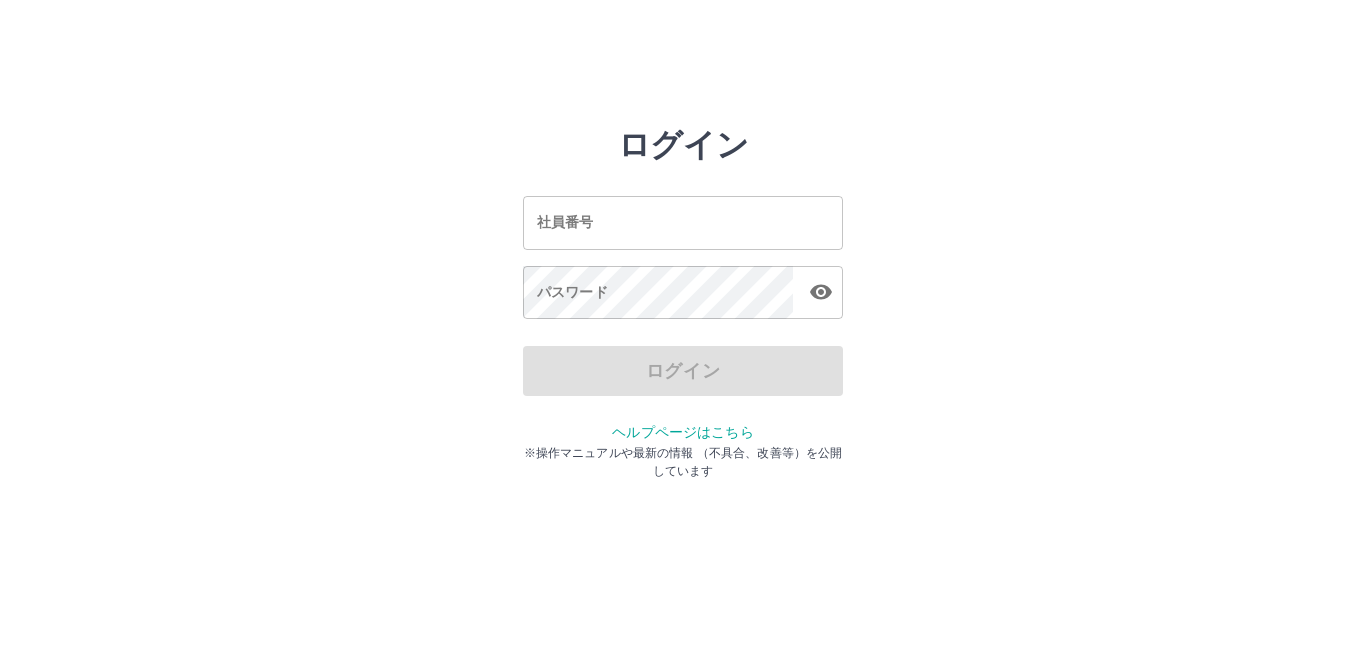 scroll, scrollTop: 0, scrollLeft: 0, axis: both 